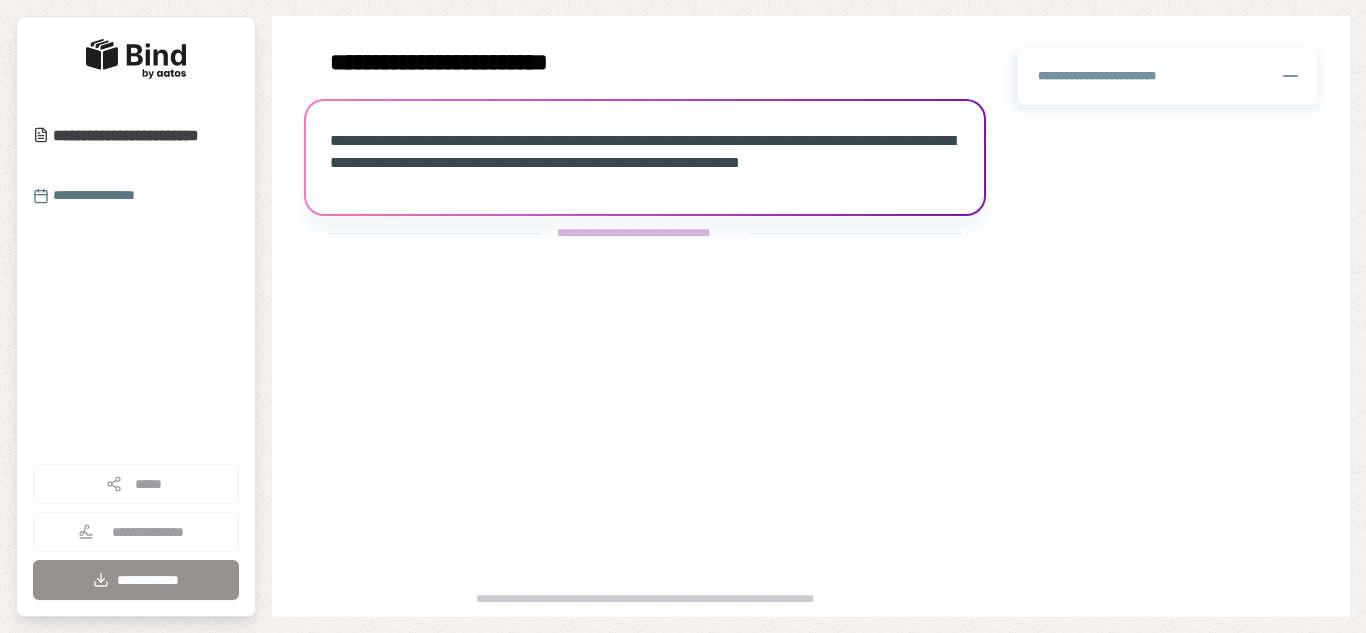 scroll, scrollTop: 0, scrollLeft: 0, axis: both 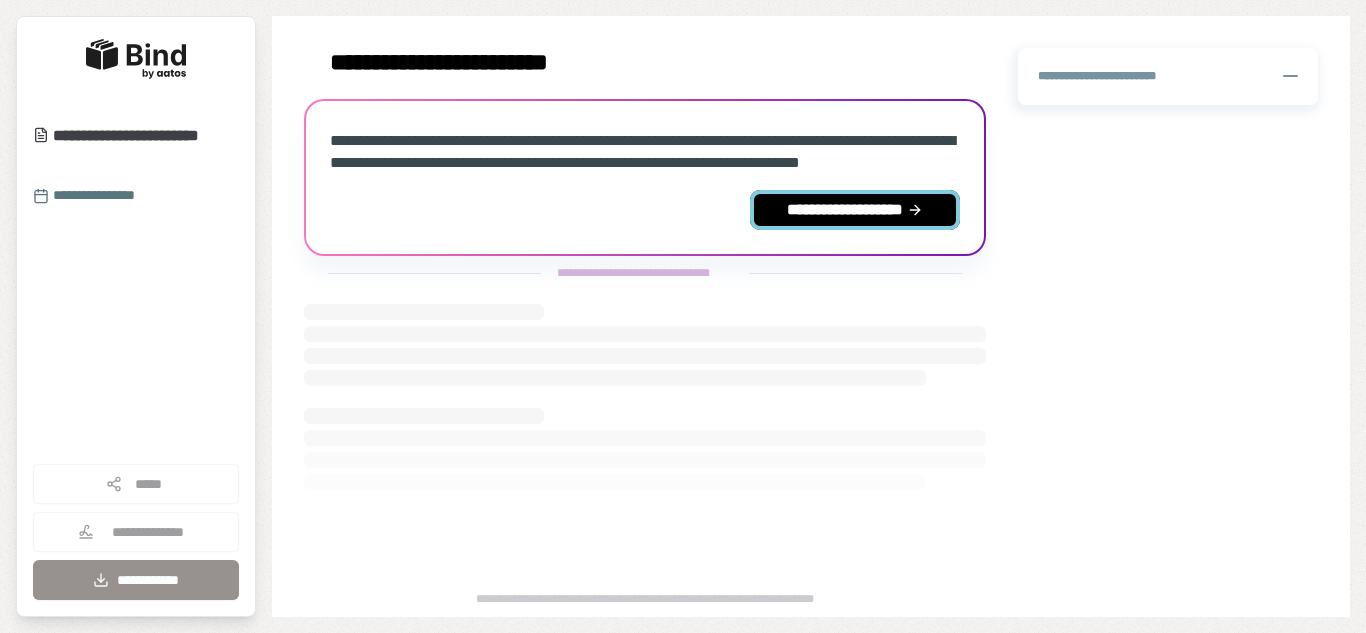 click on "**********" at bounding box center (855, 210) 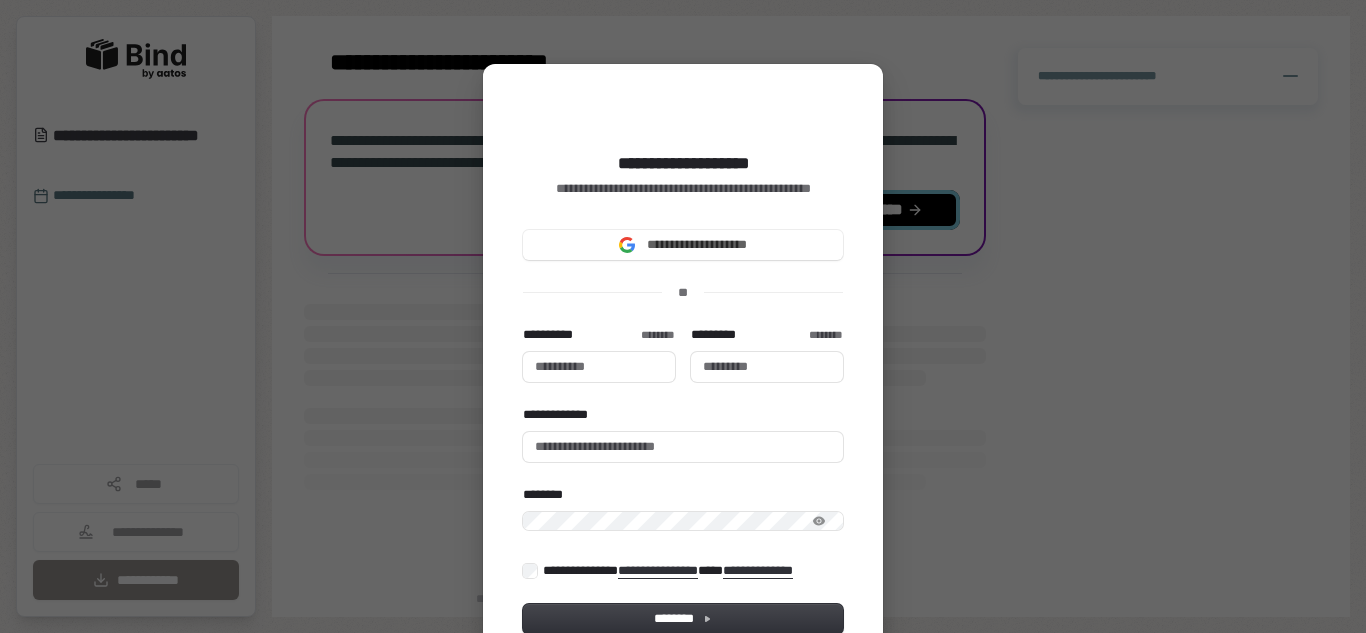 type 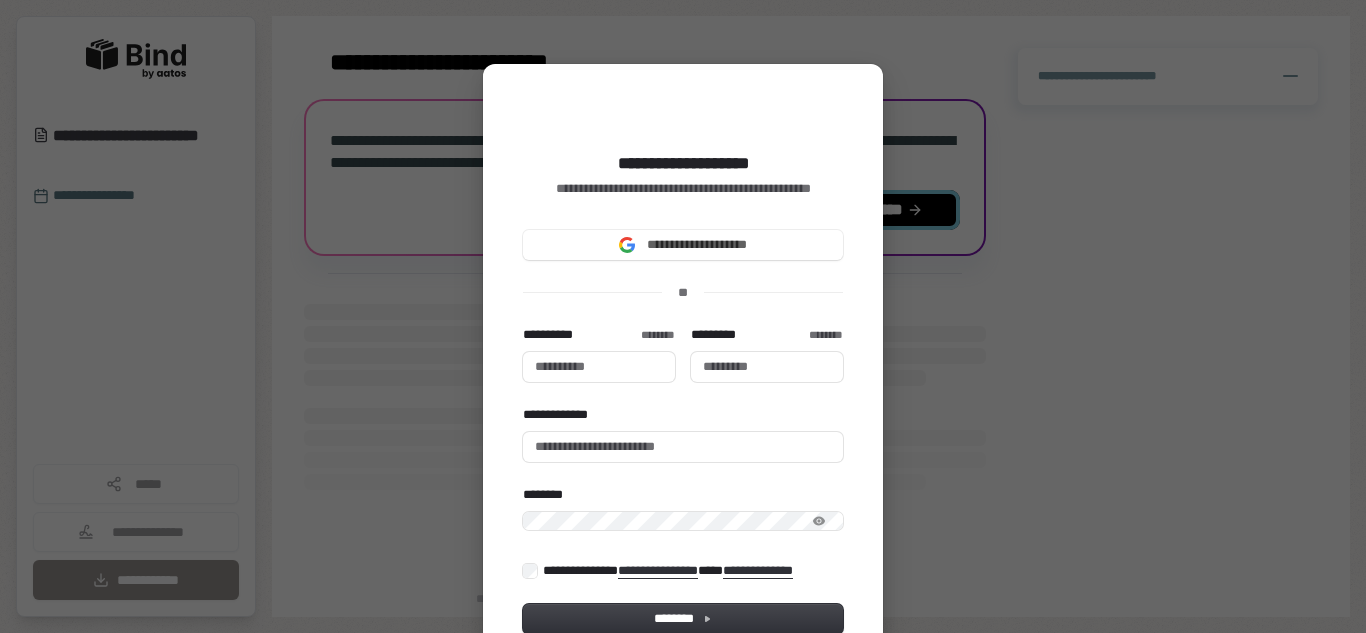 type 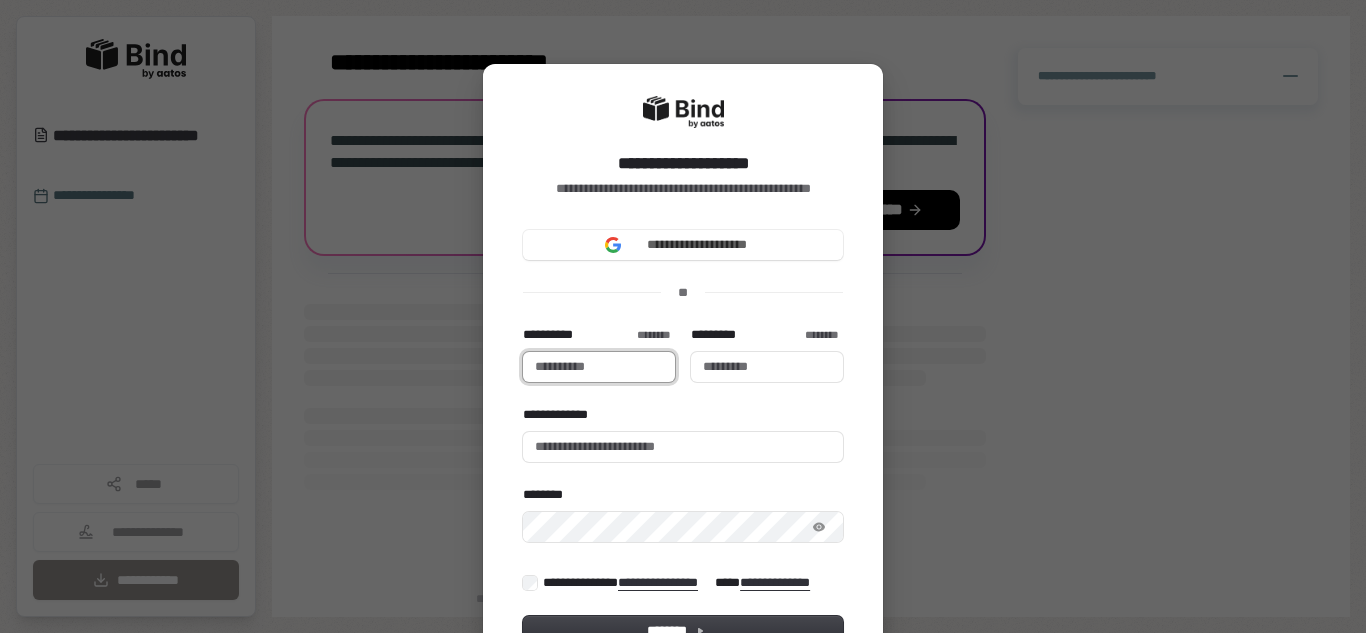 type 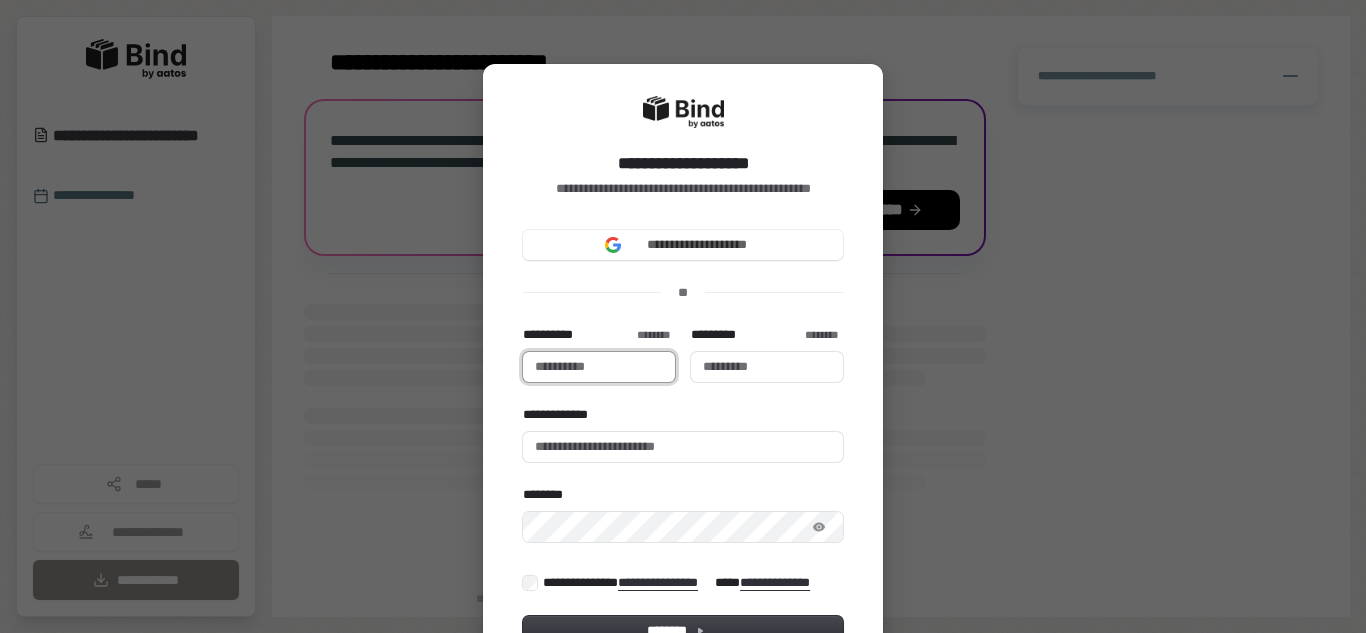 type on "******" 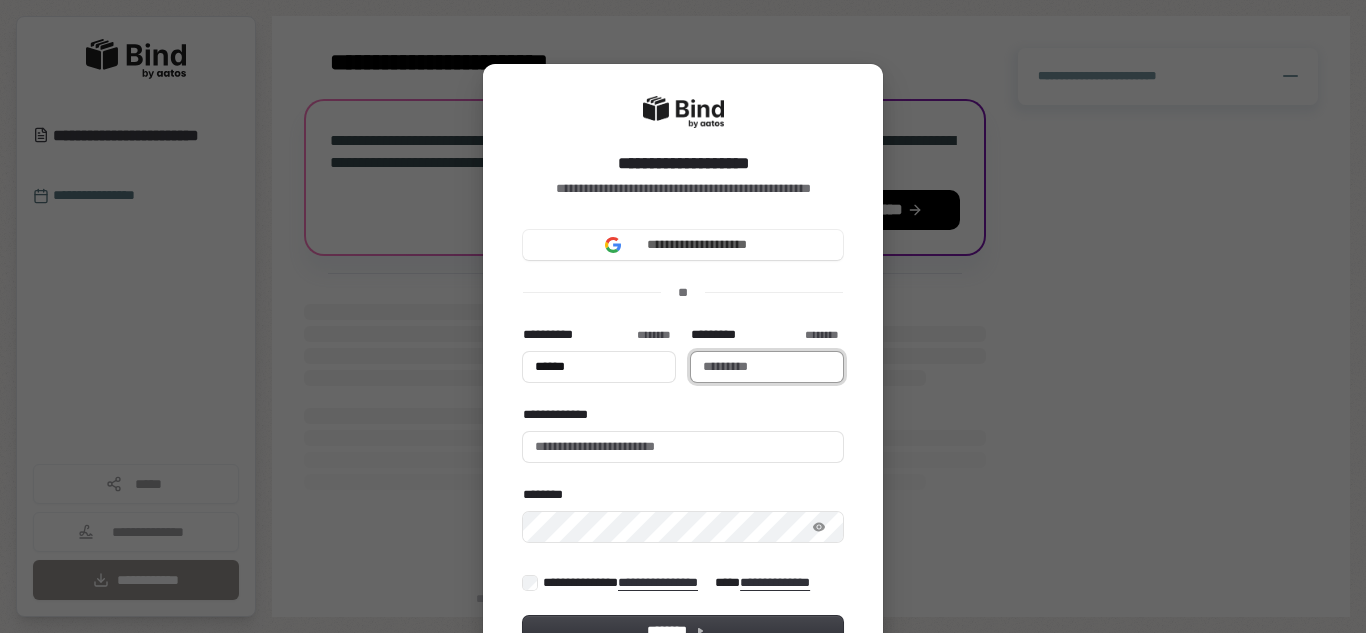 type on "***" 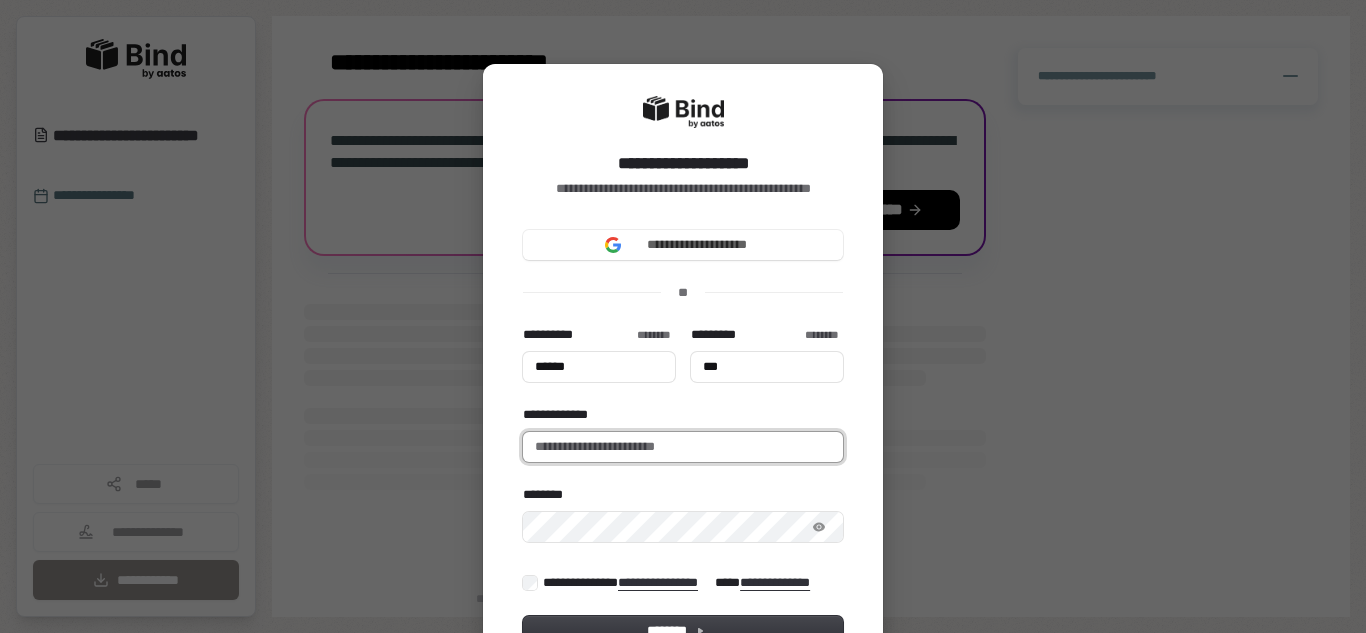 type on "**********" 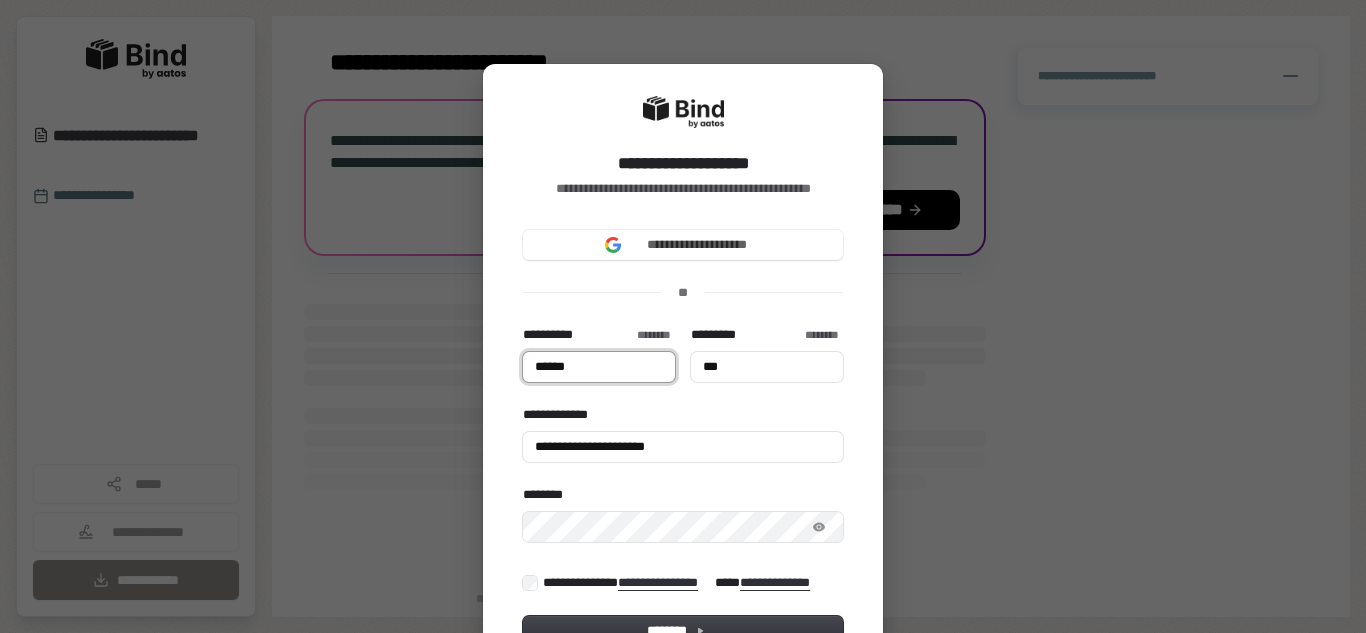 type on "******" 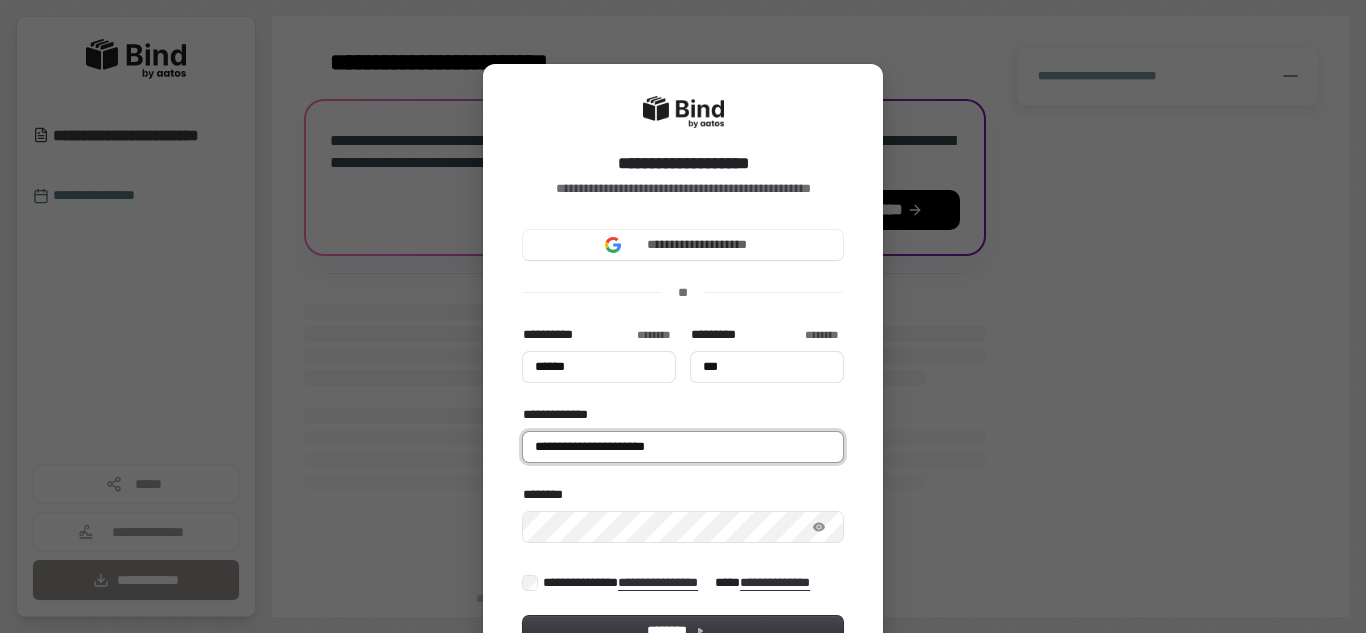 type on "******" 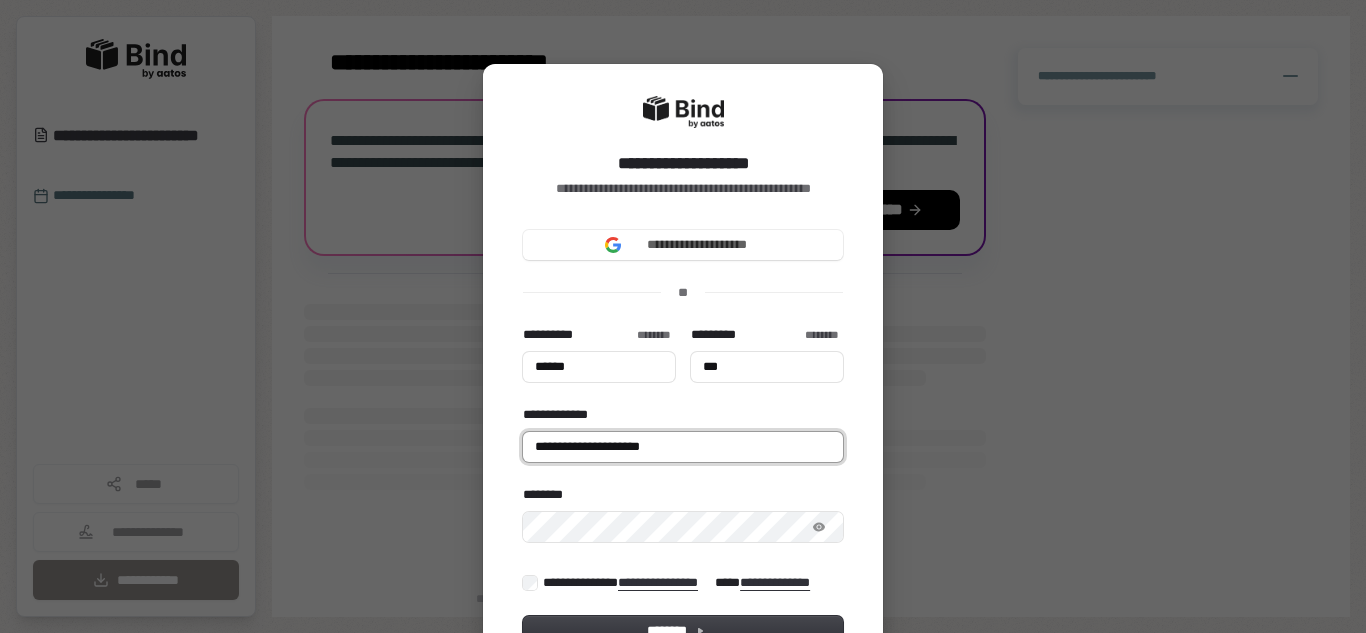 type on "******" 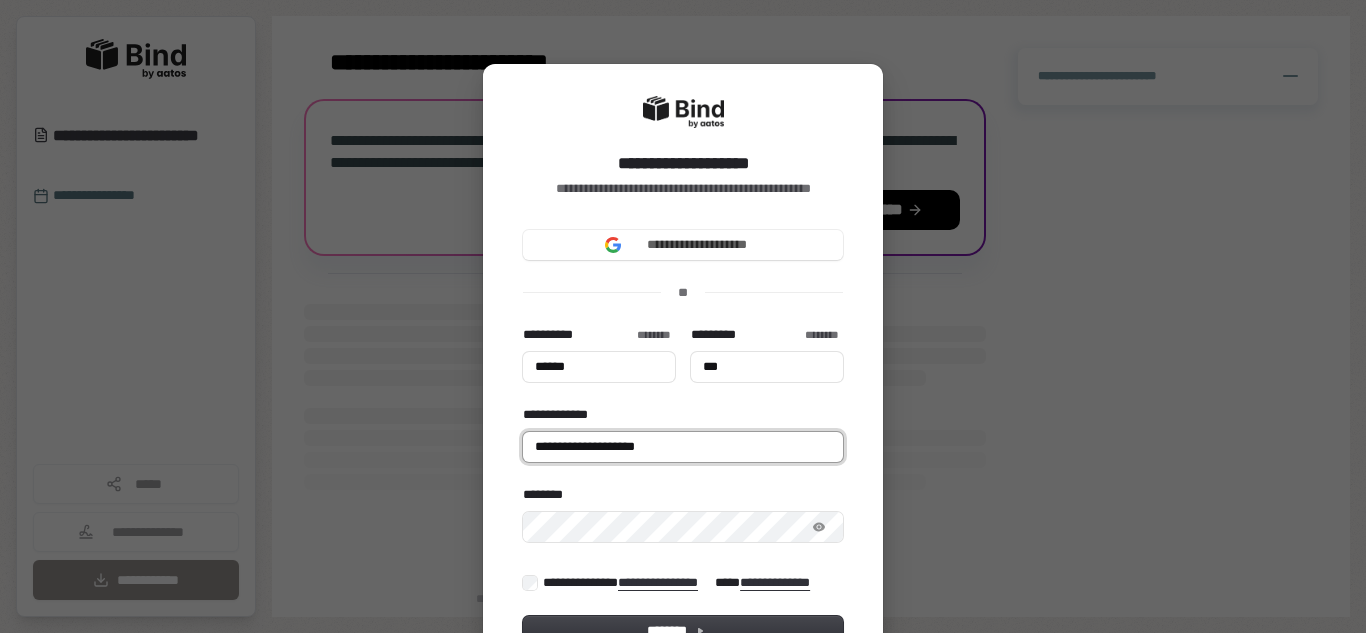 type on "******" 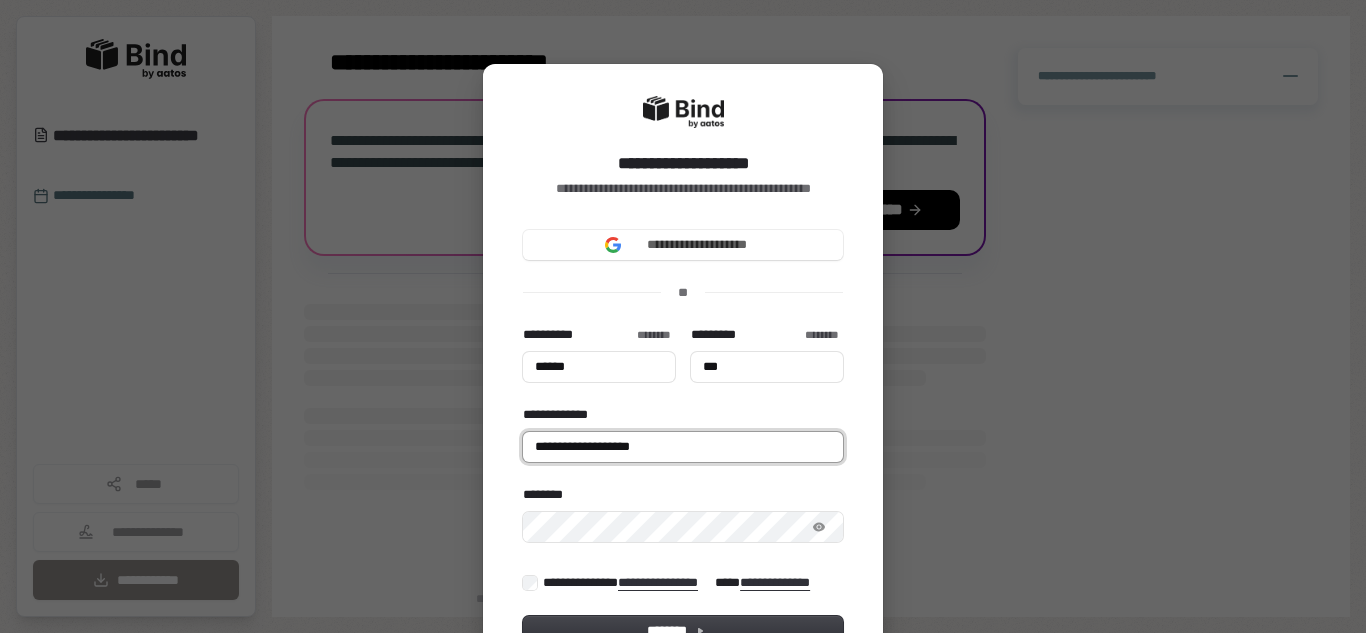 type on "******" 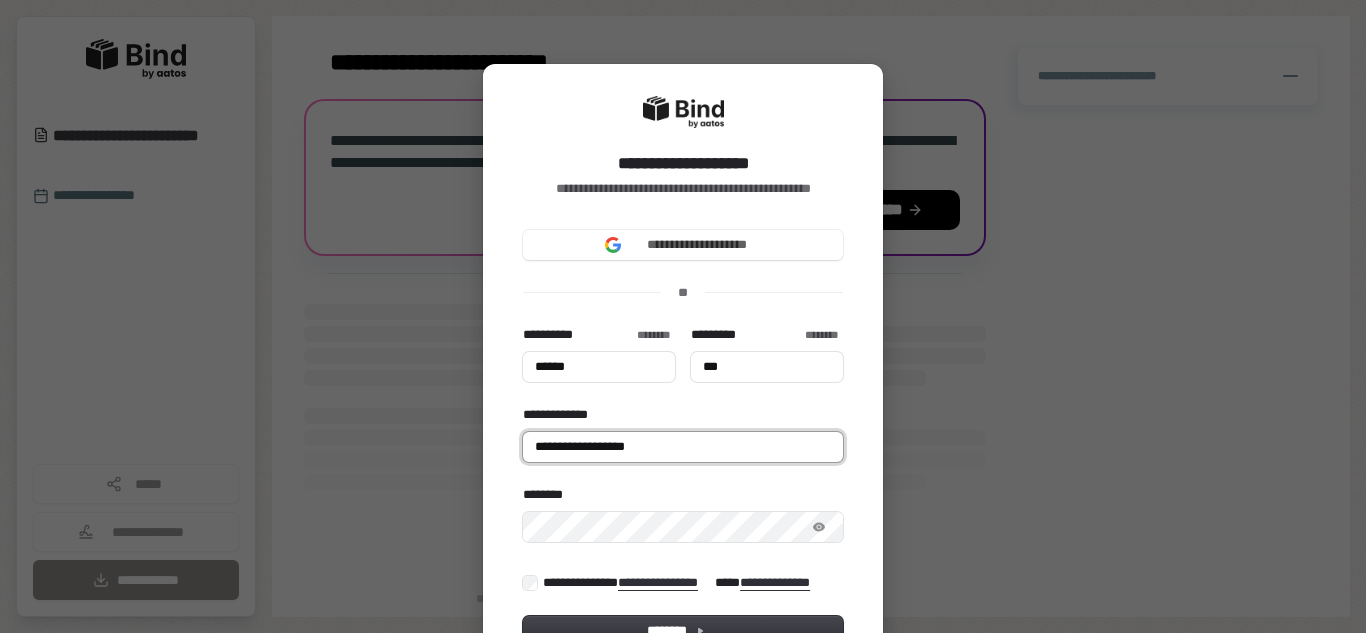 type on "******" 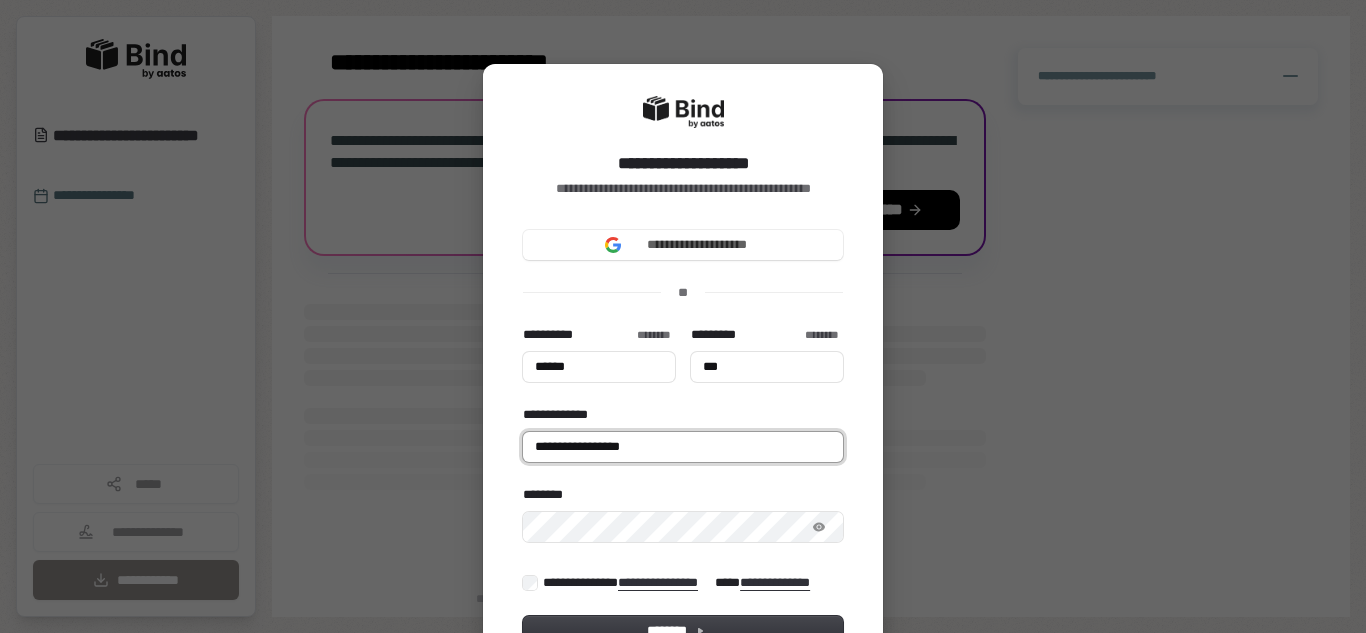 type on "******" 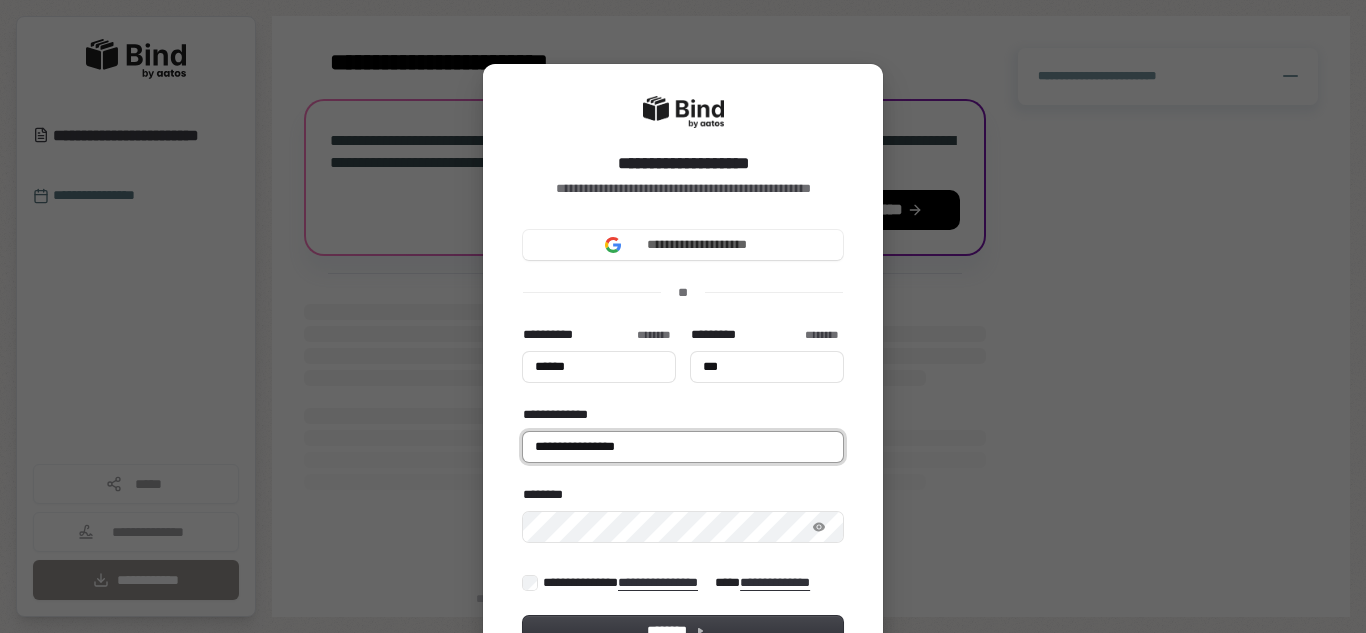 type on "******" 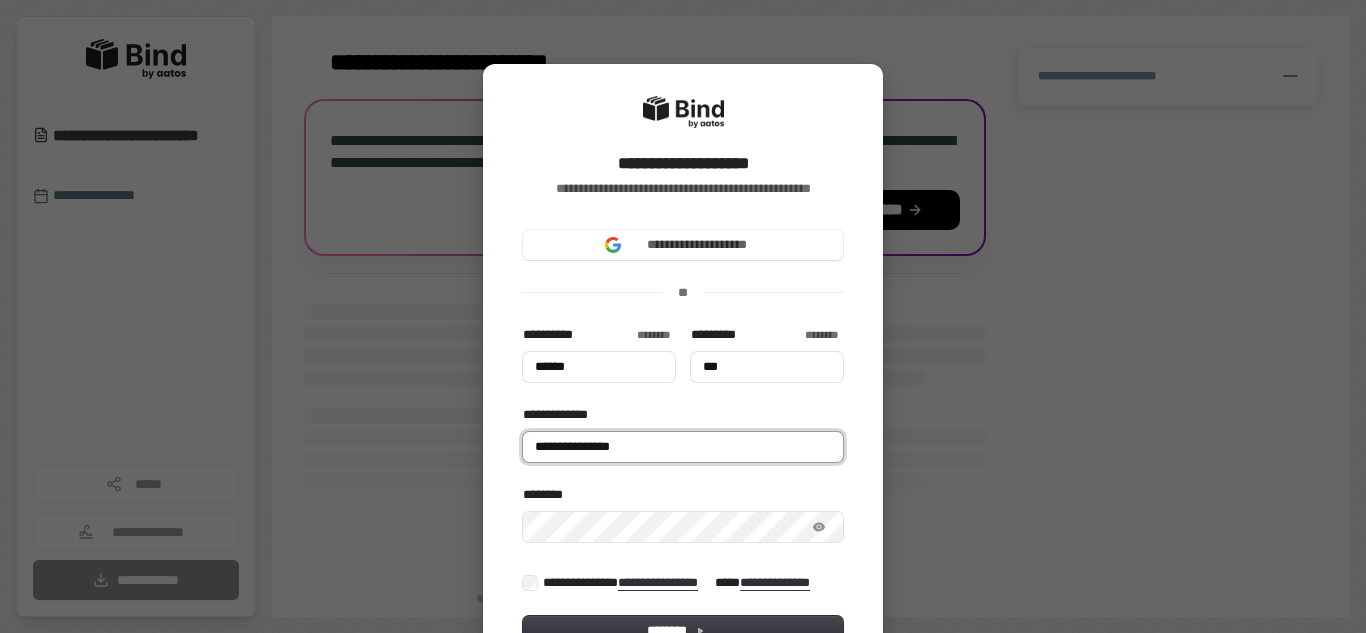type on "******" 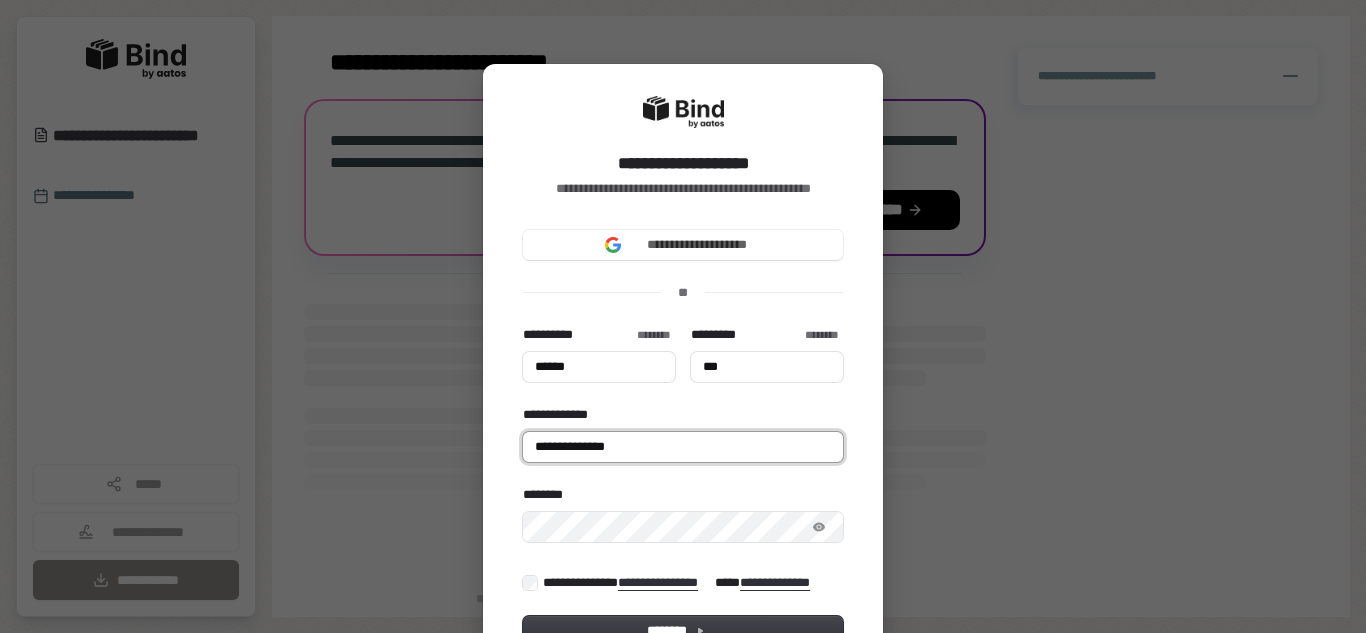 type on "******" 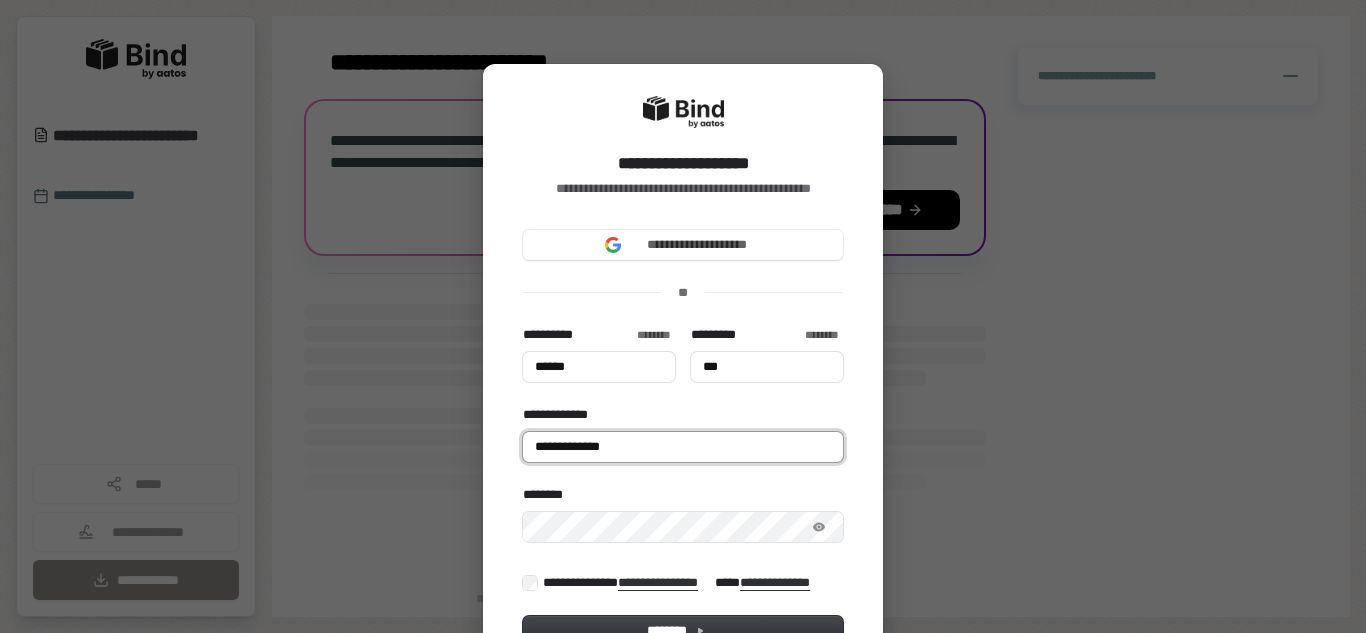 type on "******" 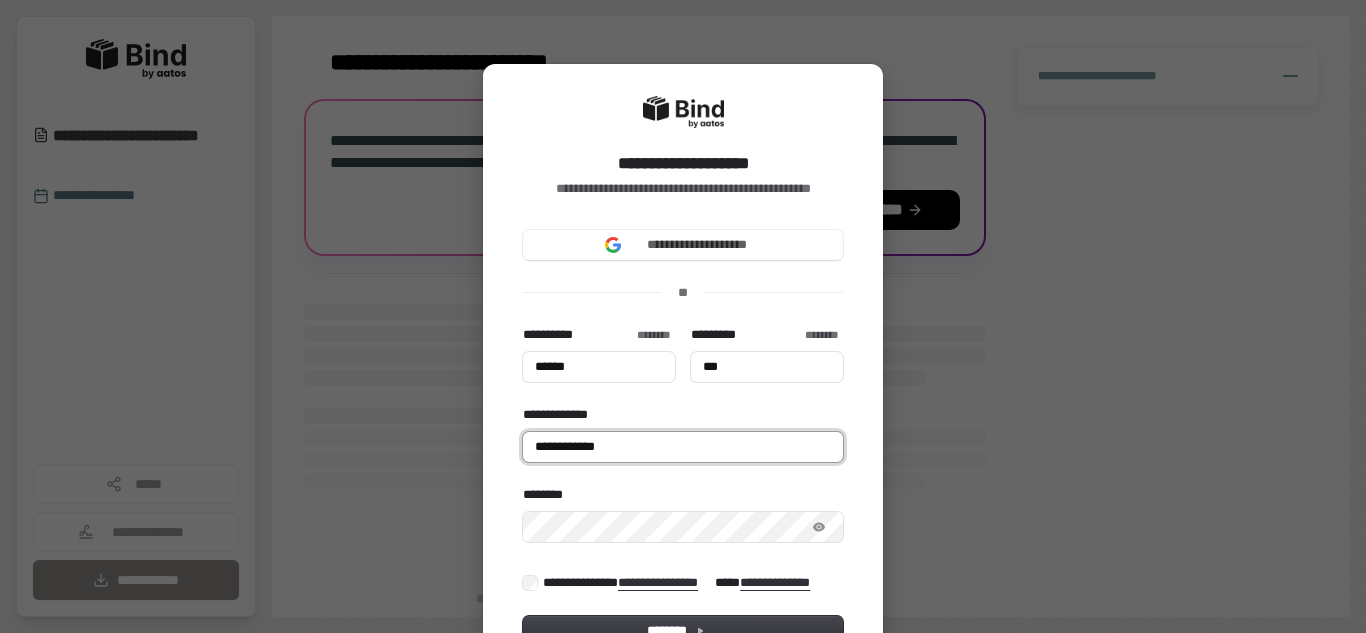 type on "******" 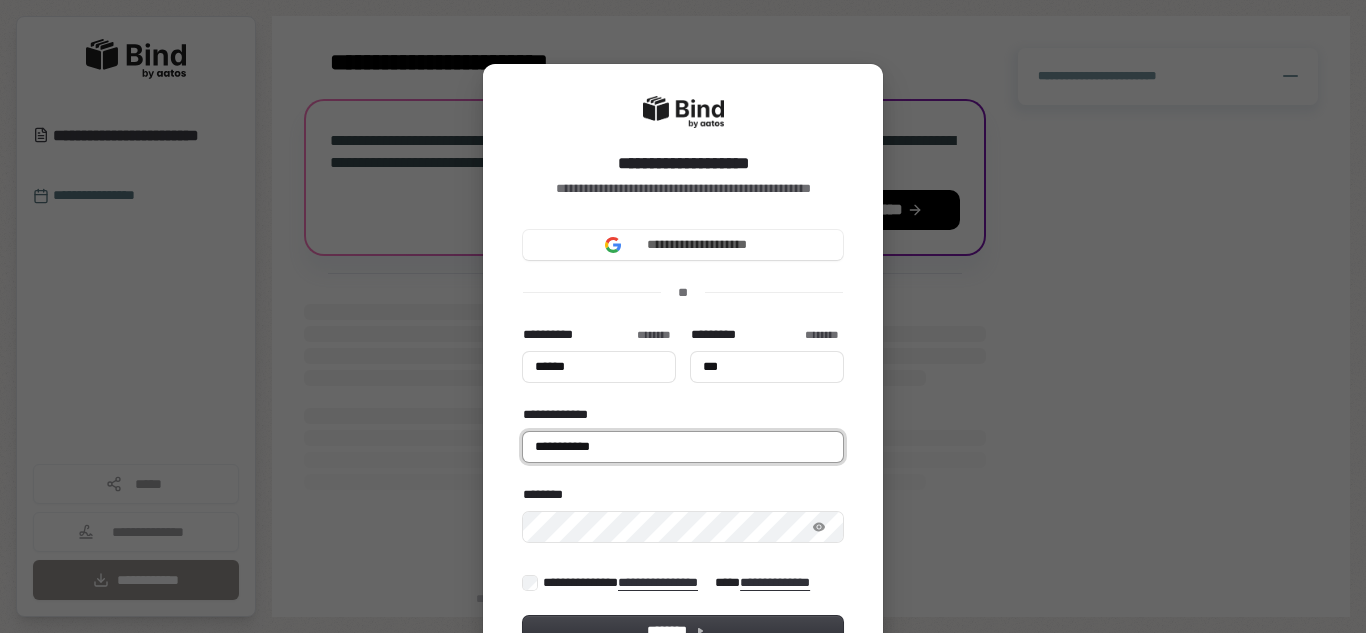 type on "******" 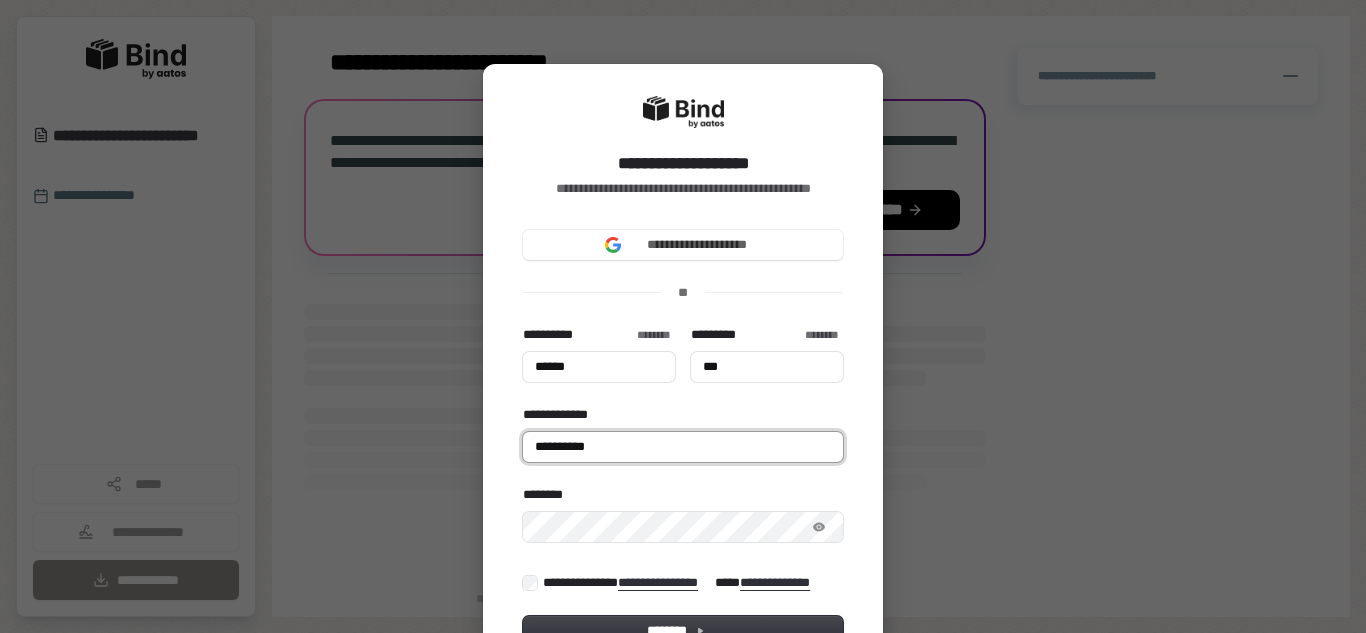 type on "******" 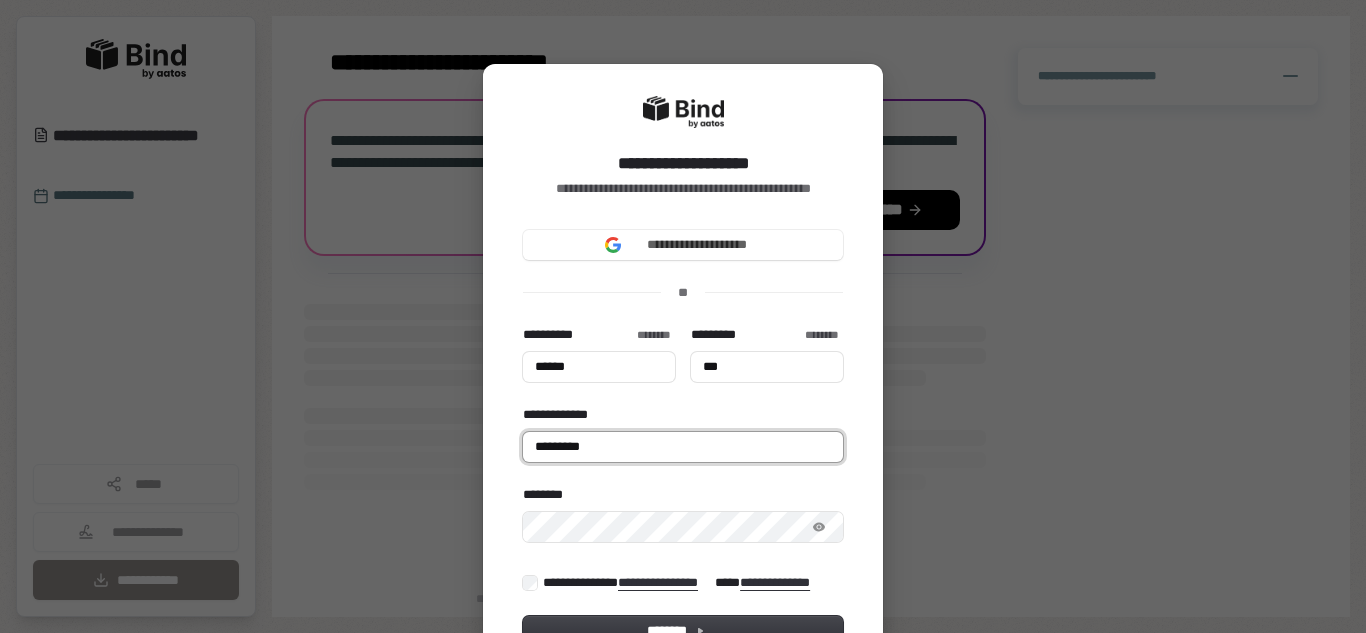 type on "******" 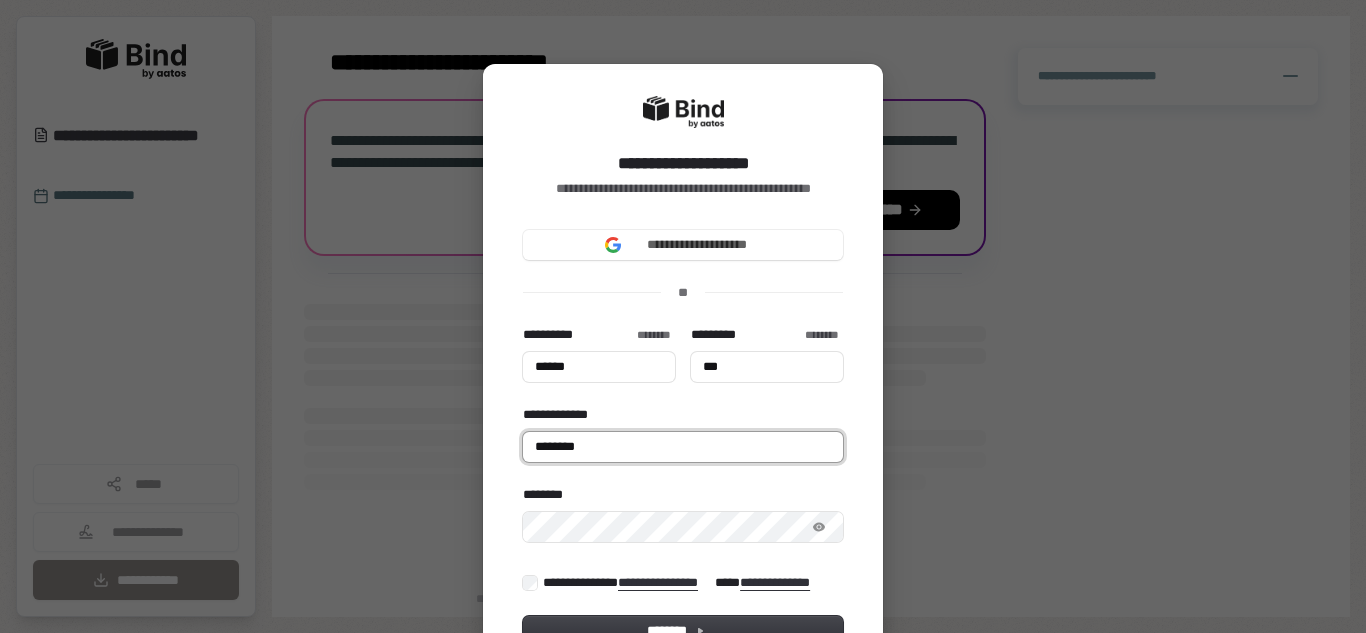 type on "******" 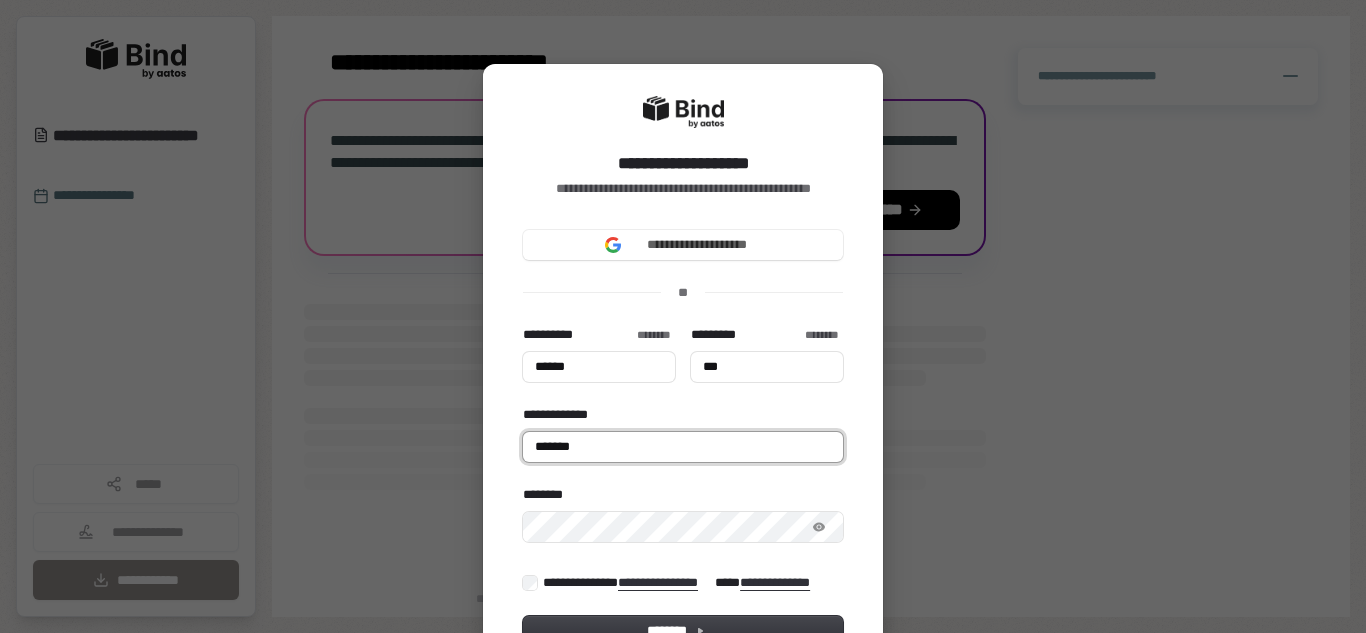 type on "******" 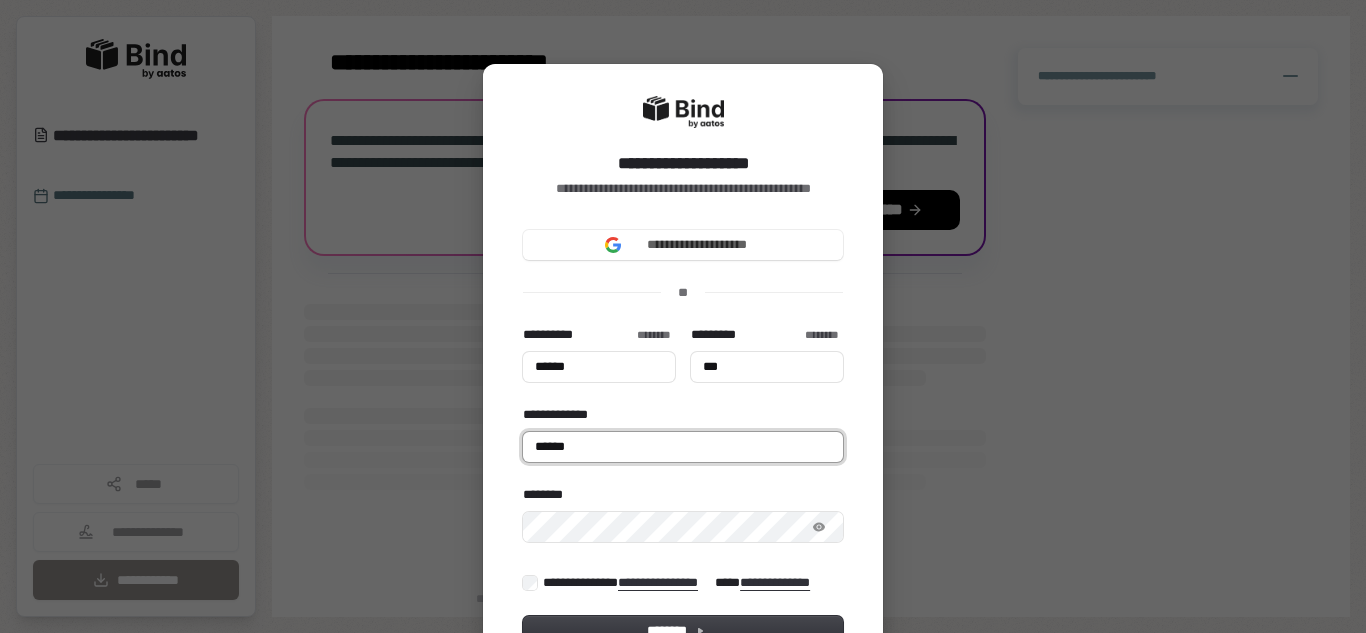 type on "******" 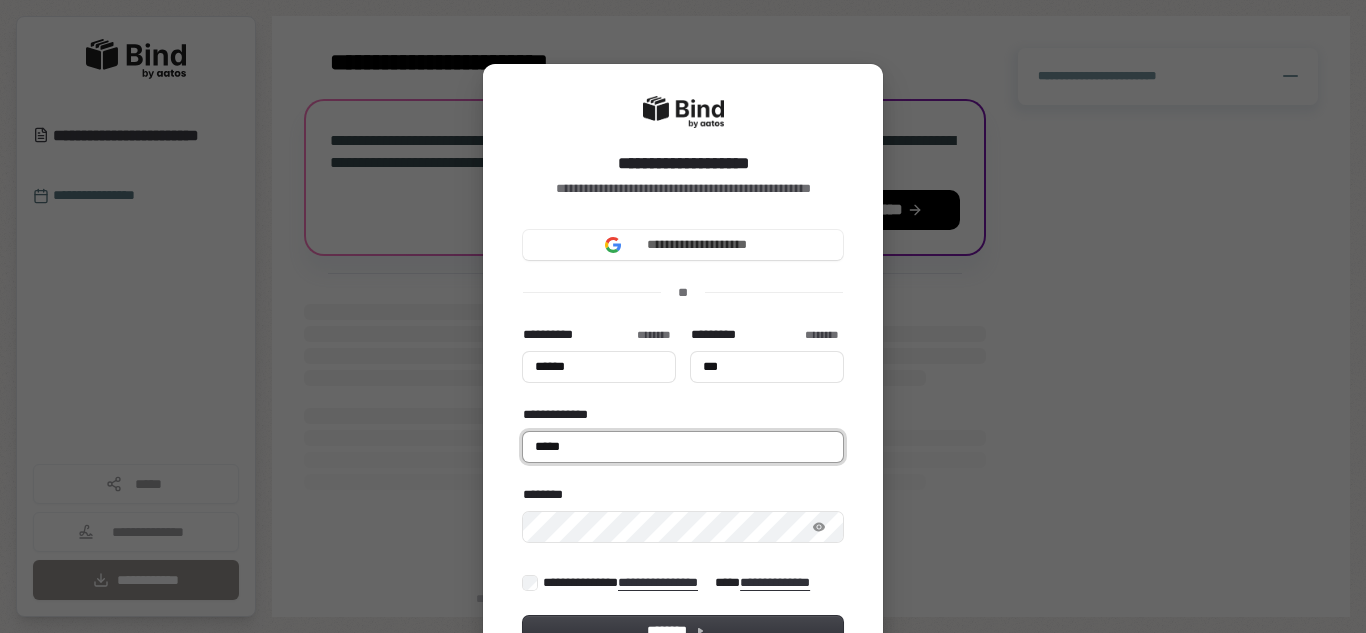 type on "******" 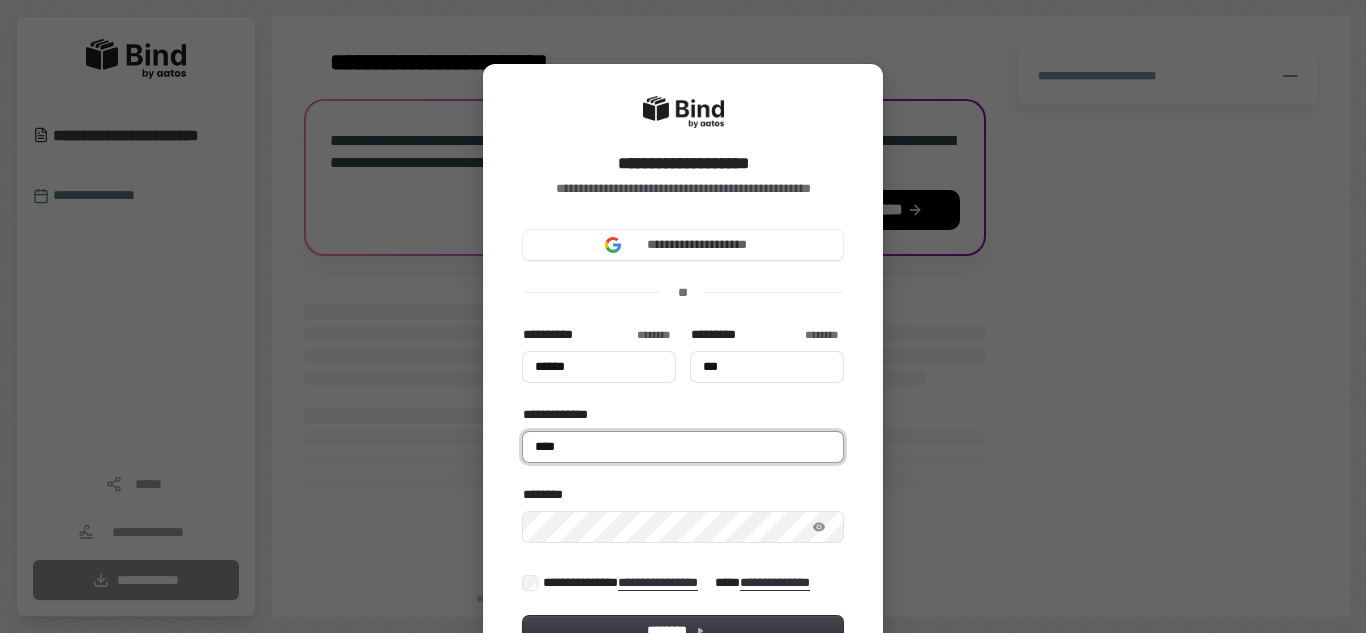 type on "******" 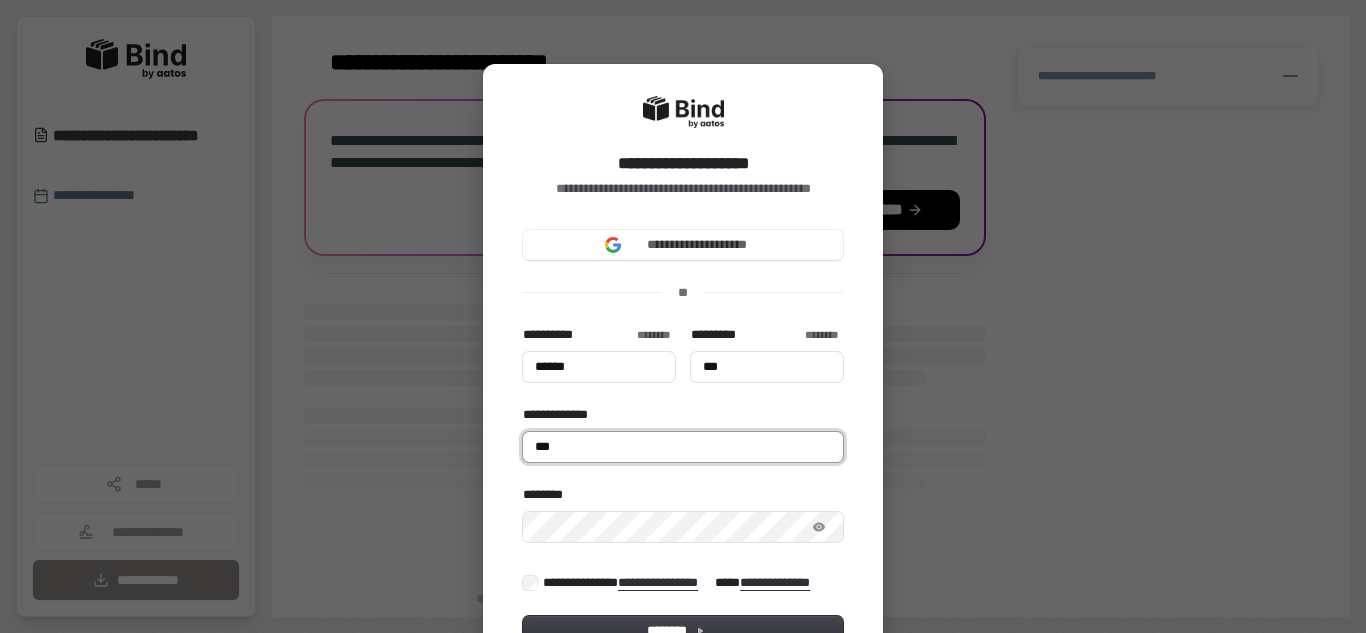 type on "******" 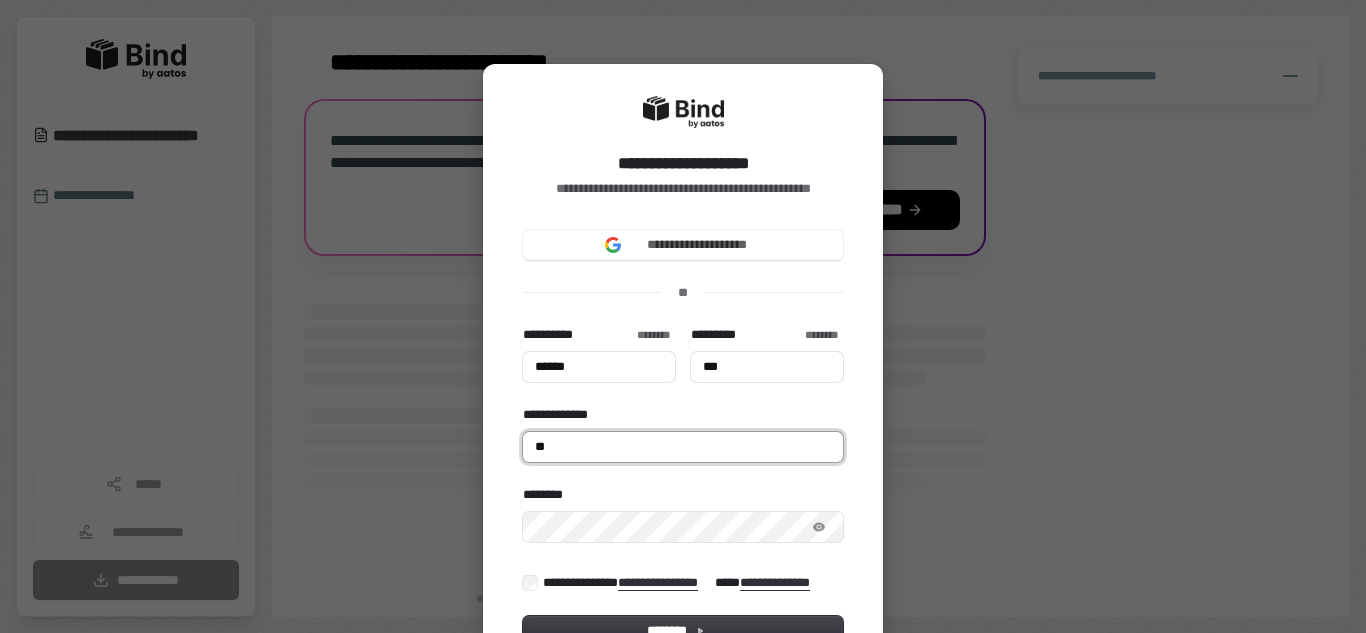 type on "******" 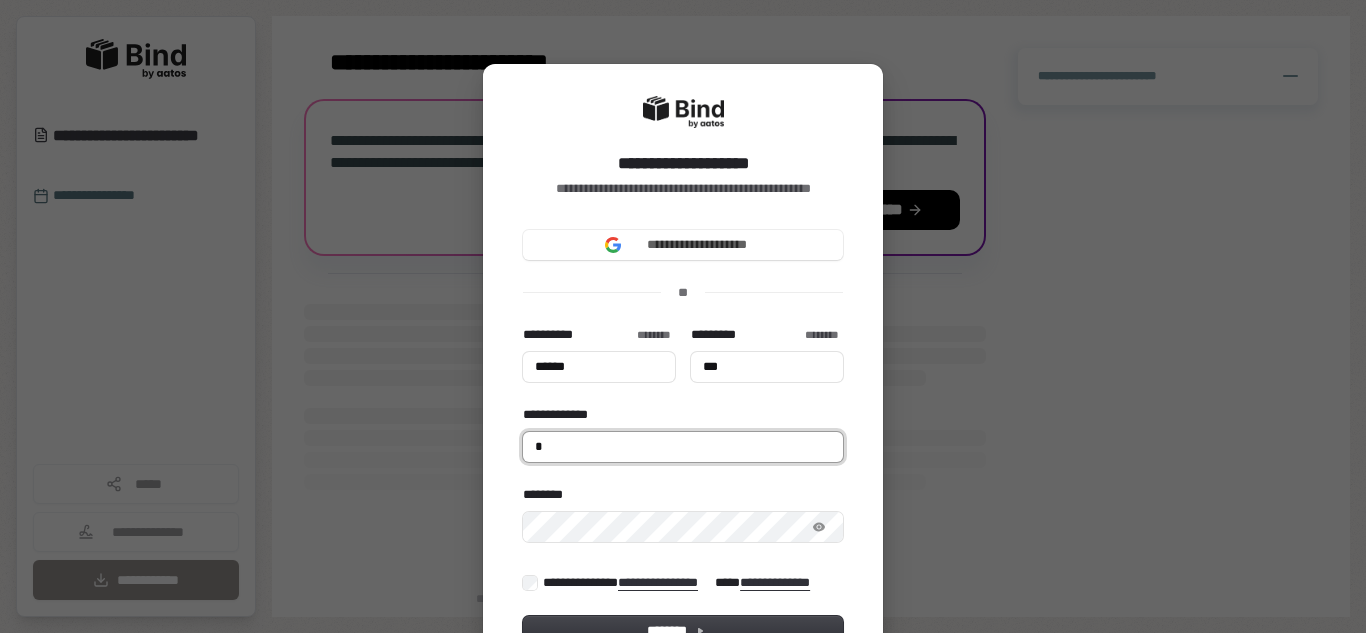 type on "******" 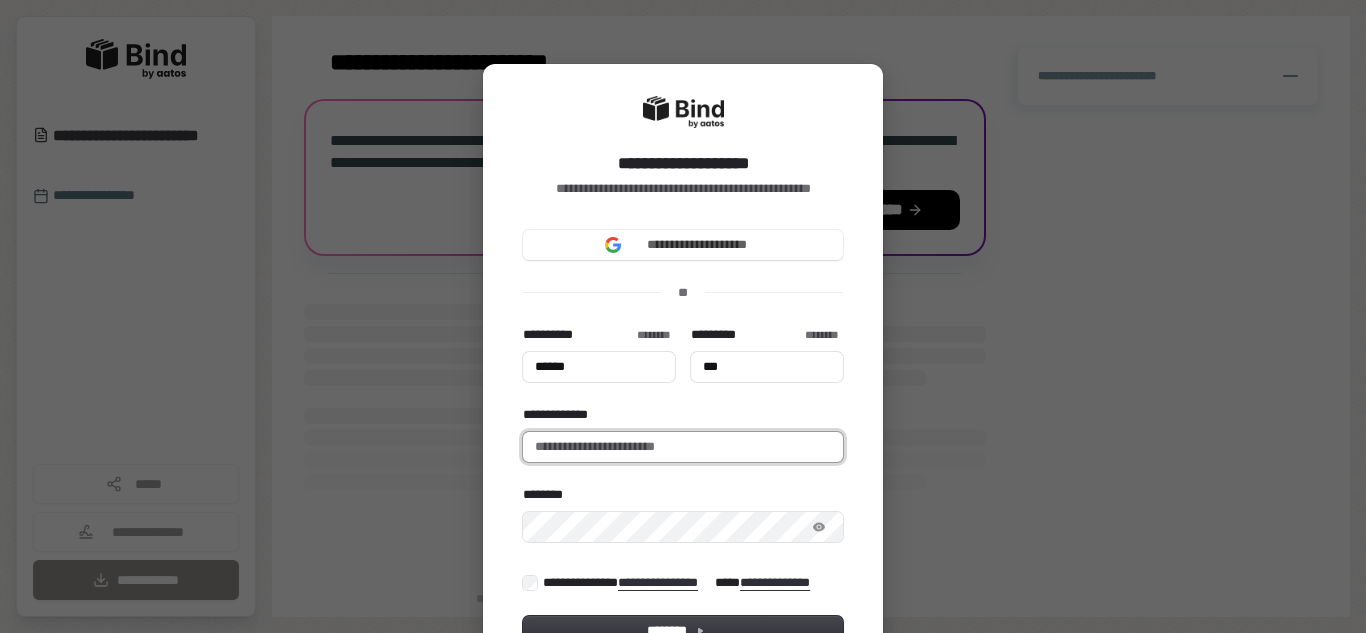 type on "******" 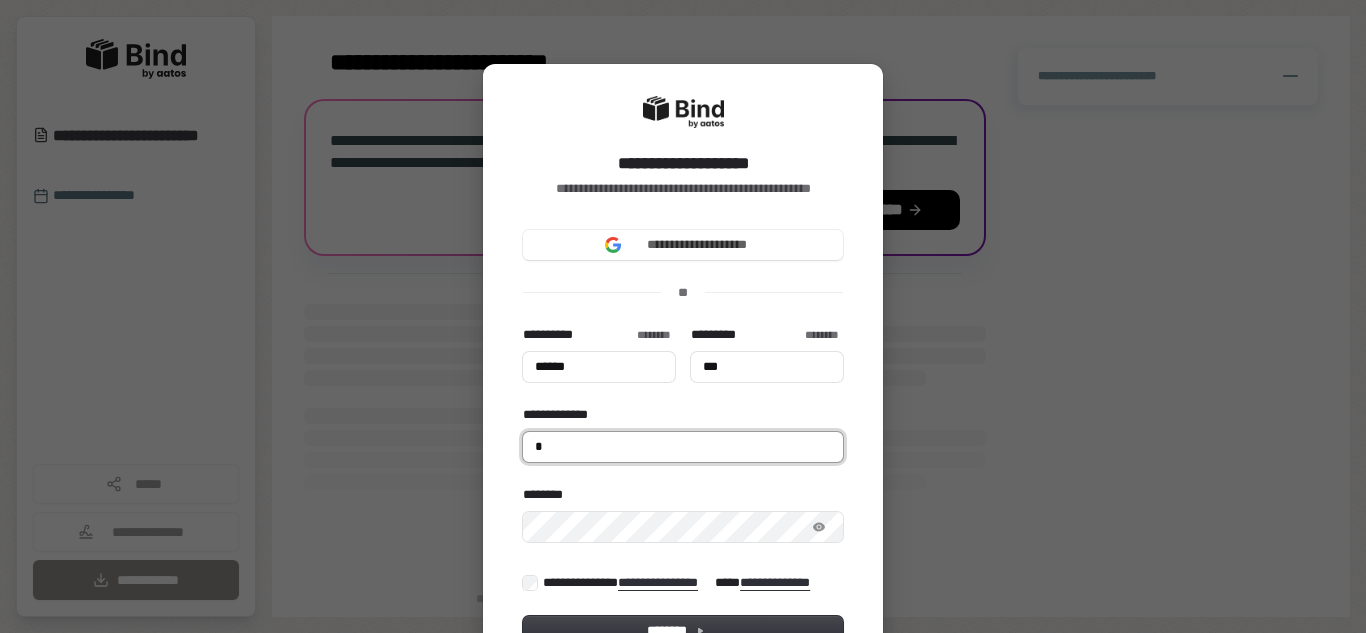 type on "******" 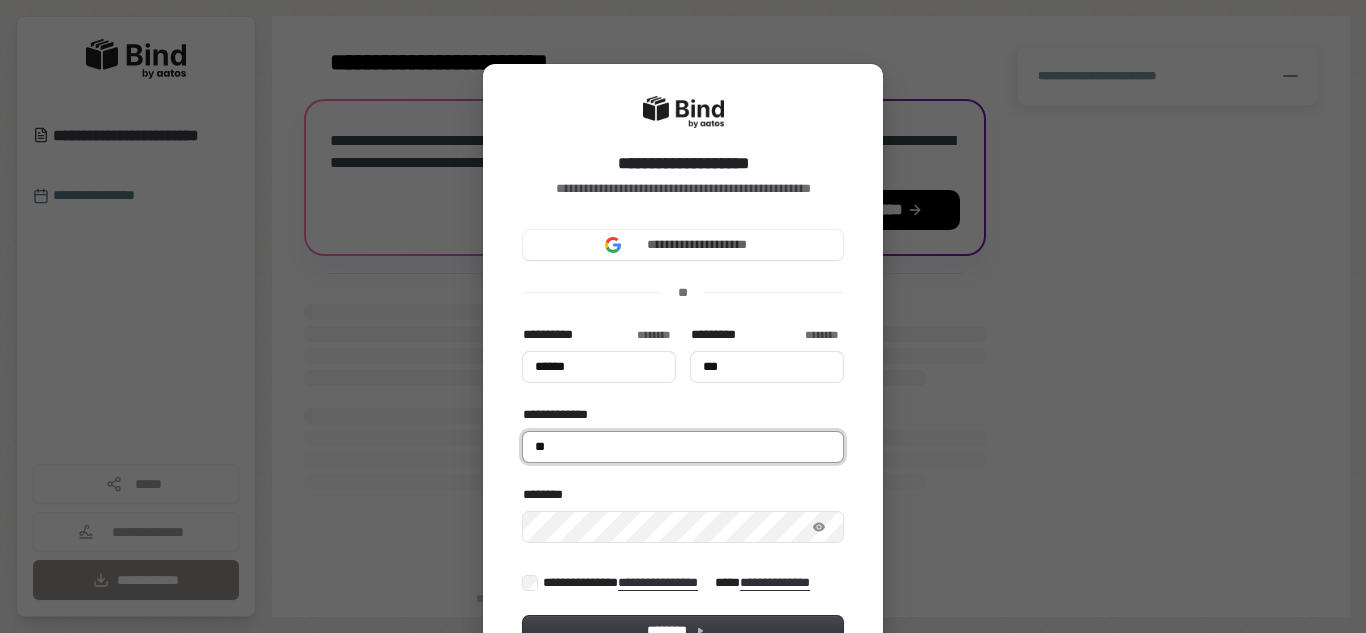 type on "******" 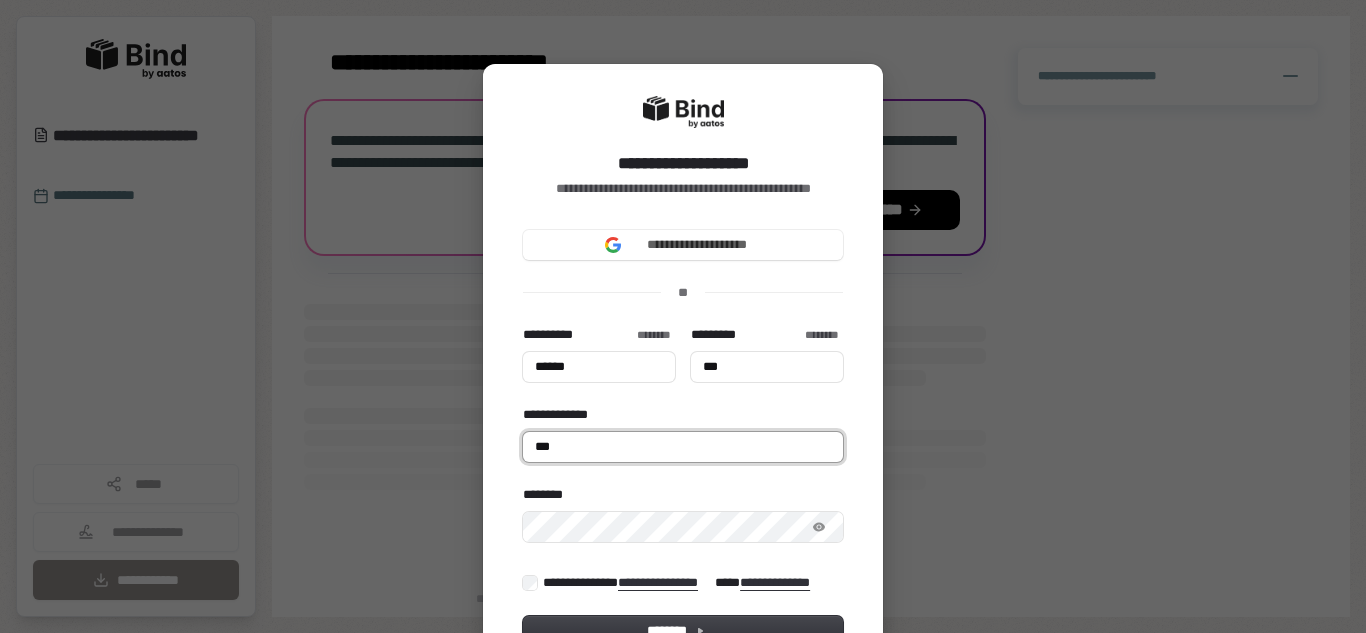 type on "******" 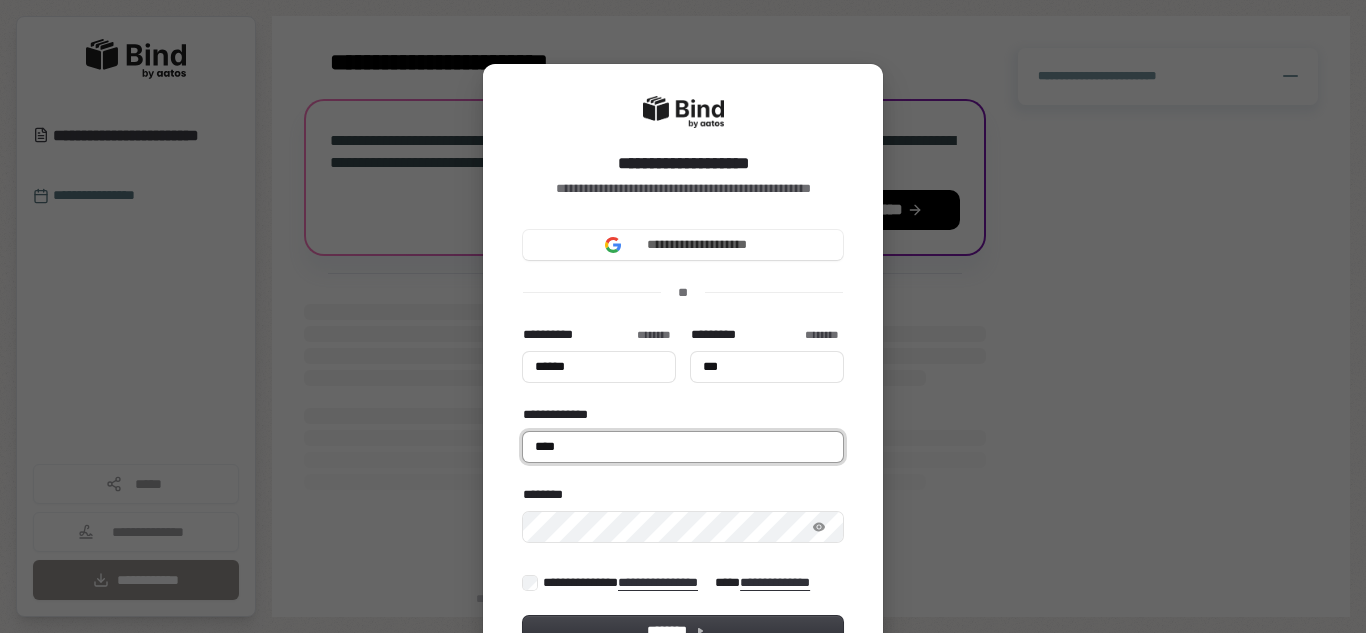 type on "******" 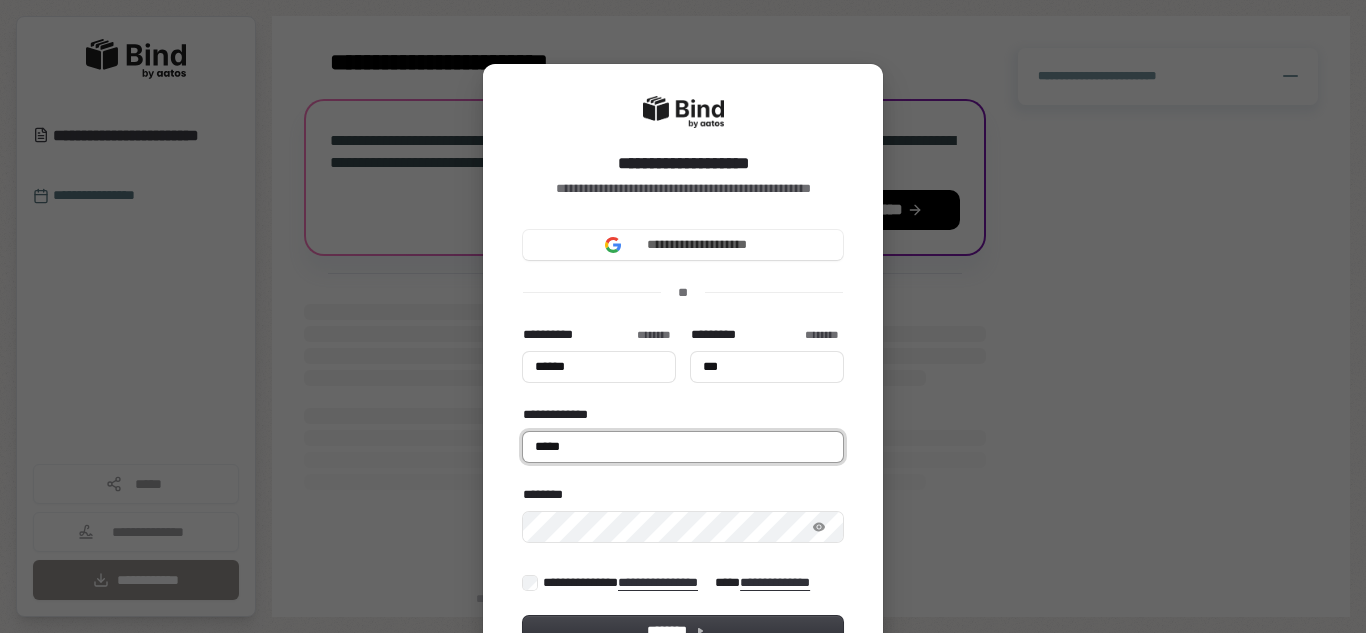 type on "**********" 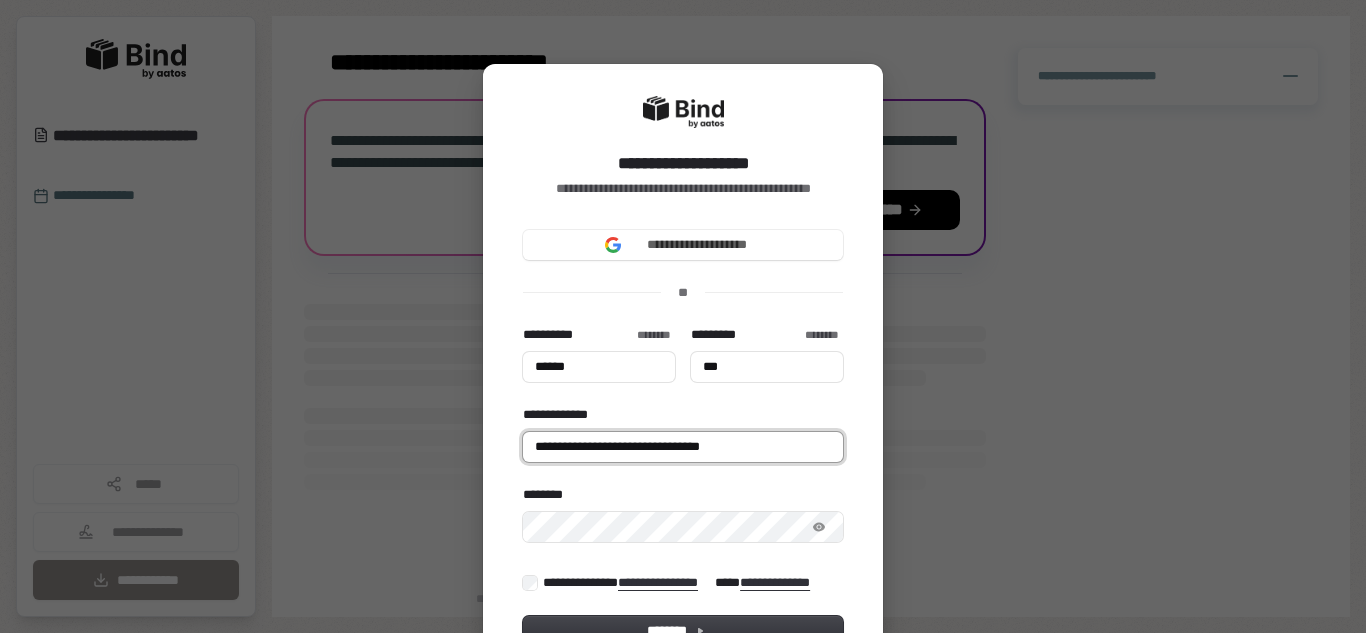type on "******" 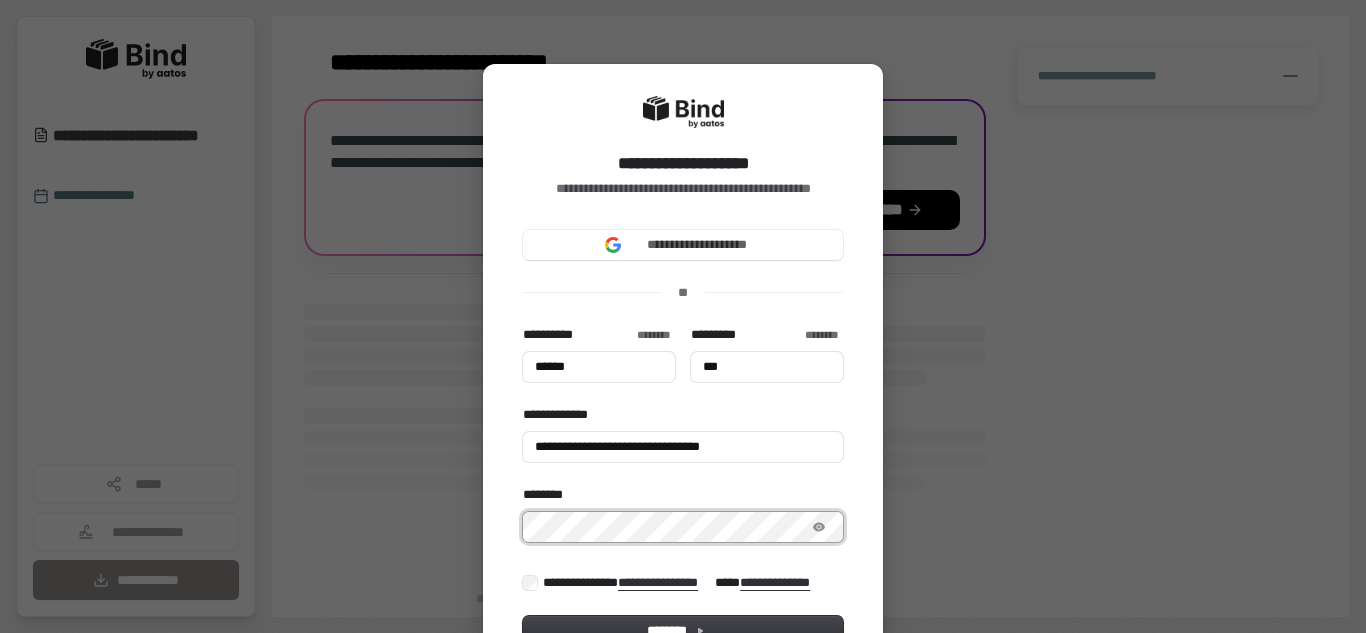 type on "******" 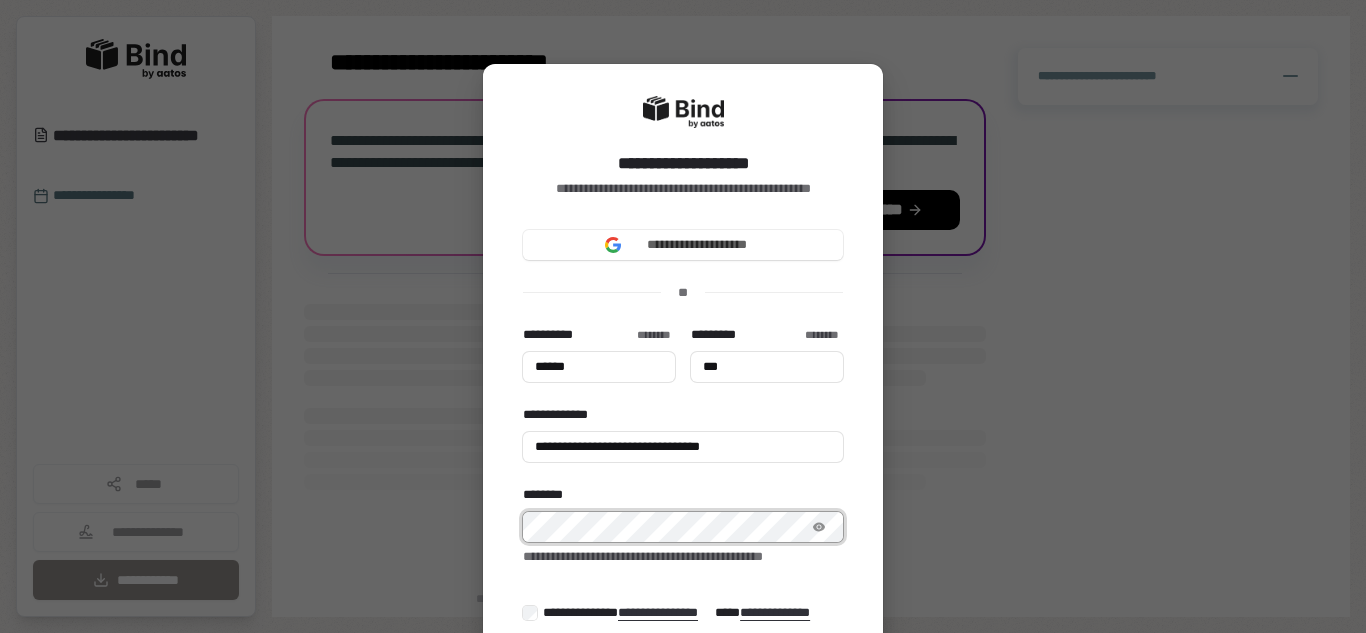 type on "******" 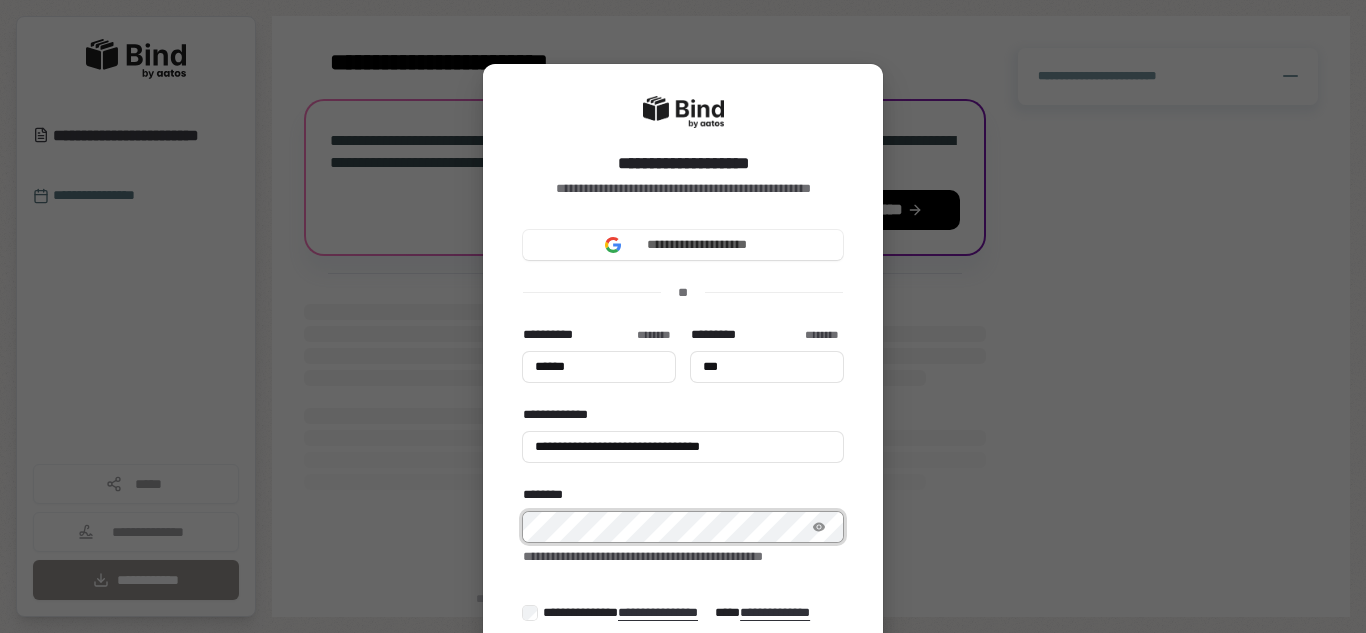type on "***" 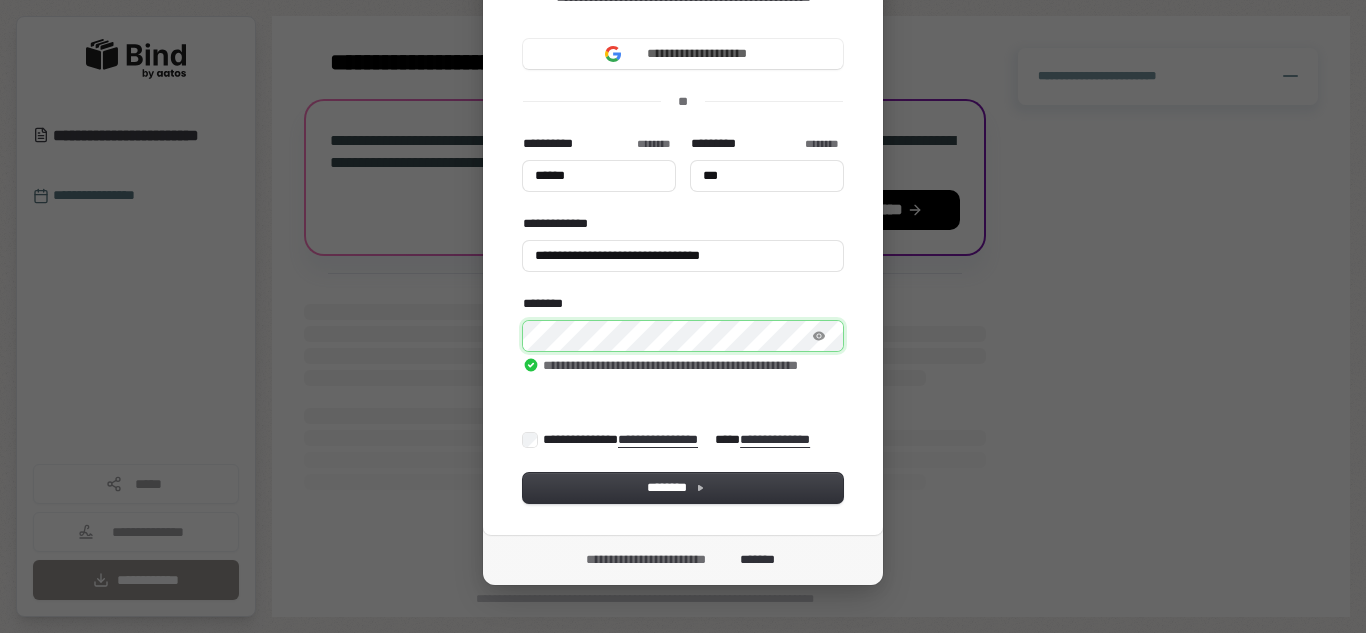 scroll, scrollTop: 200, scrollLeft: 0, axis: vertical 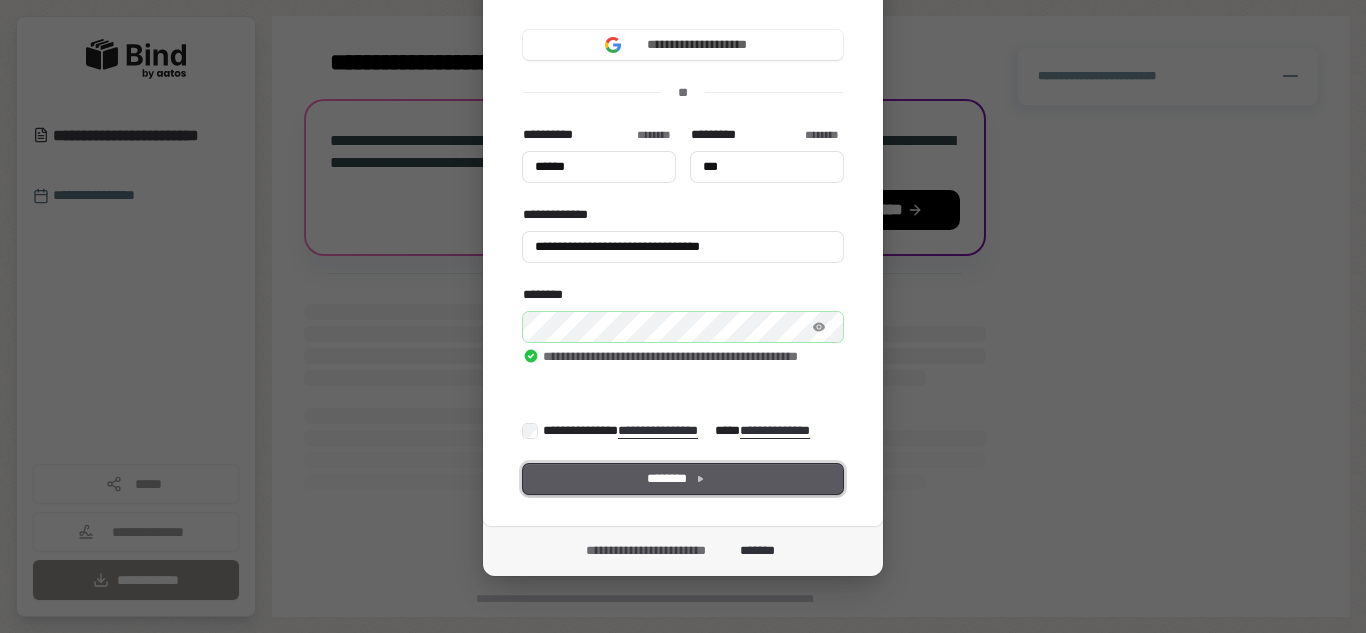 type on "******" 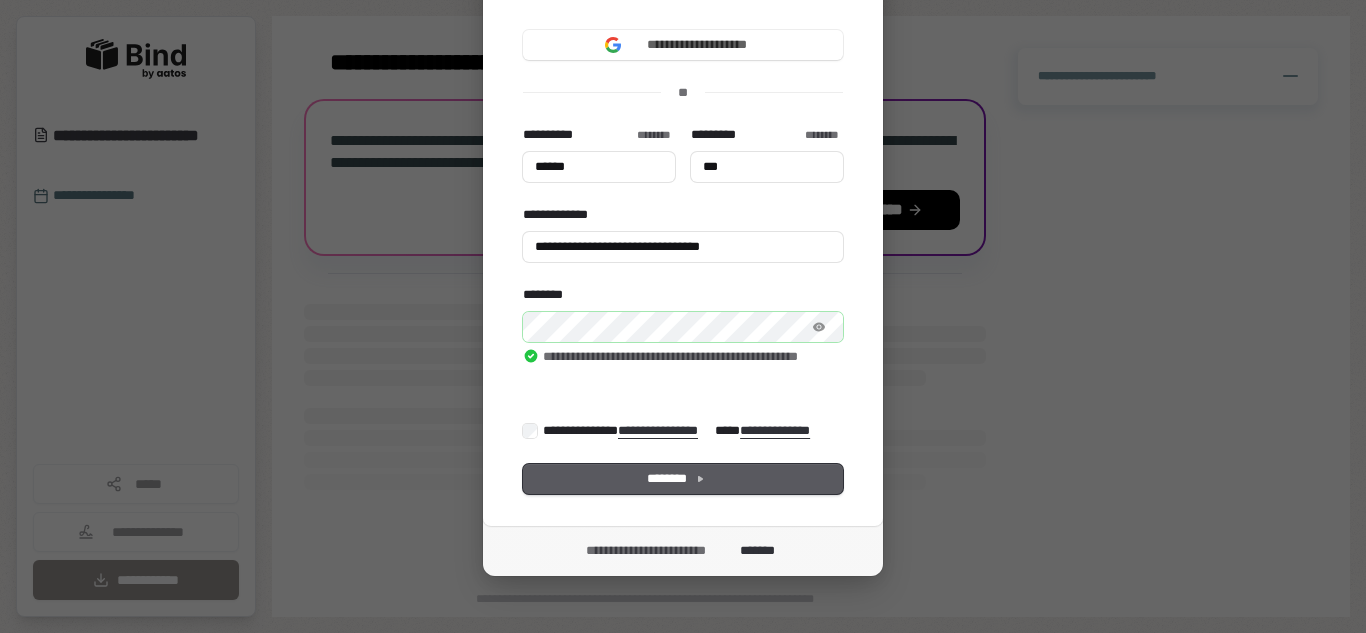 type on "******" 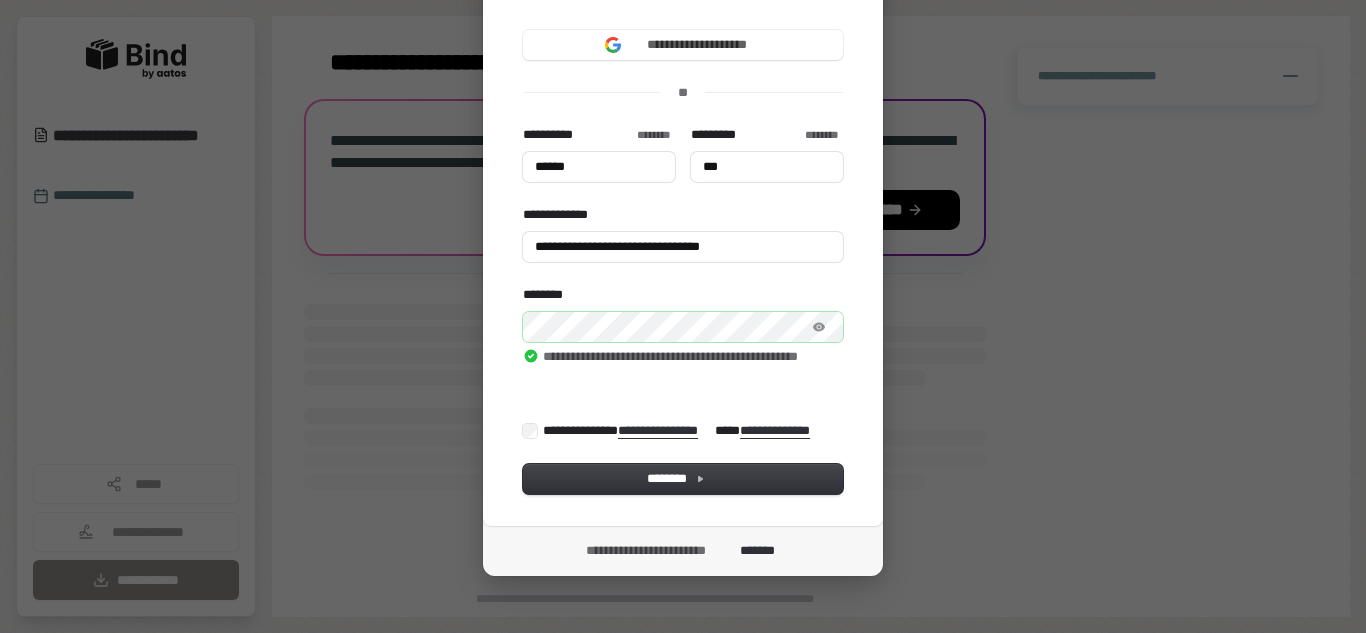 type on "******" 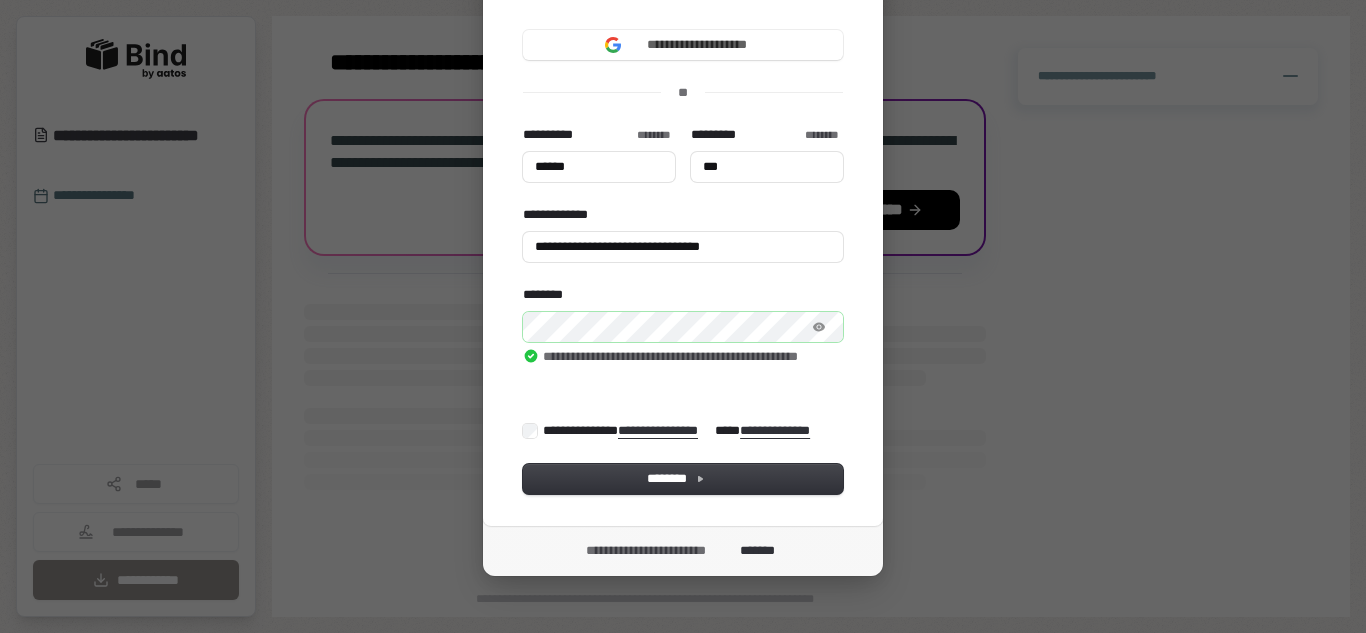 type on "***" 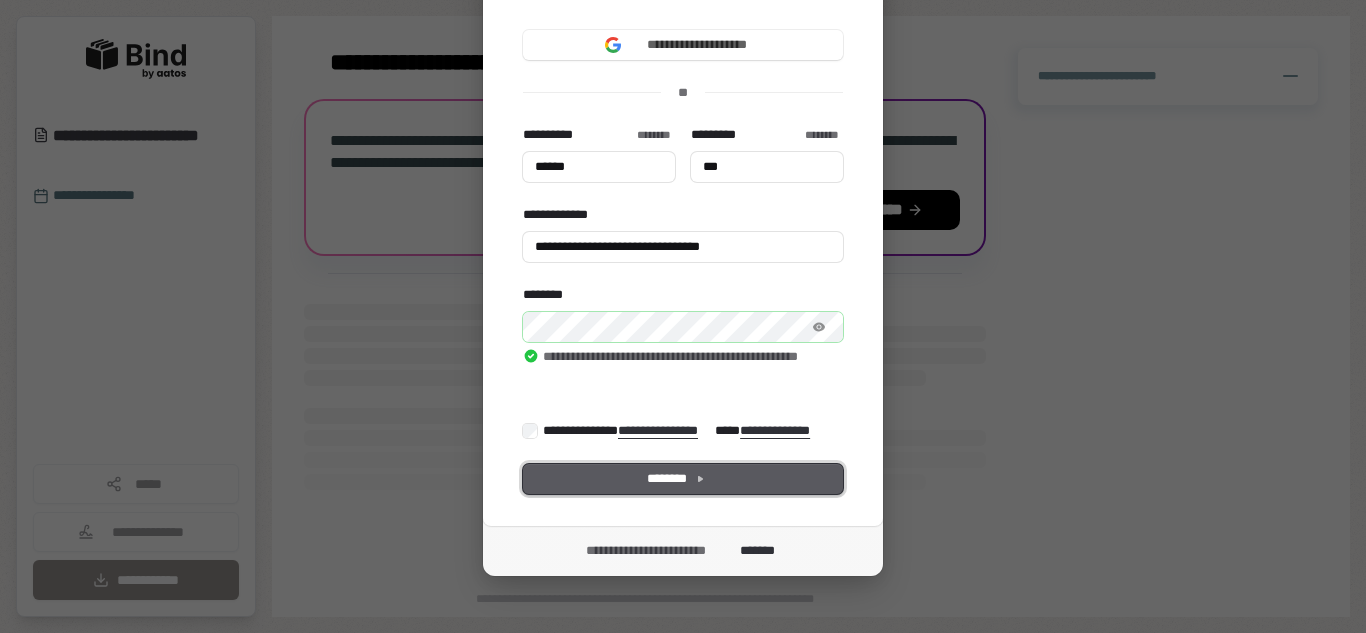 type on "******" 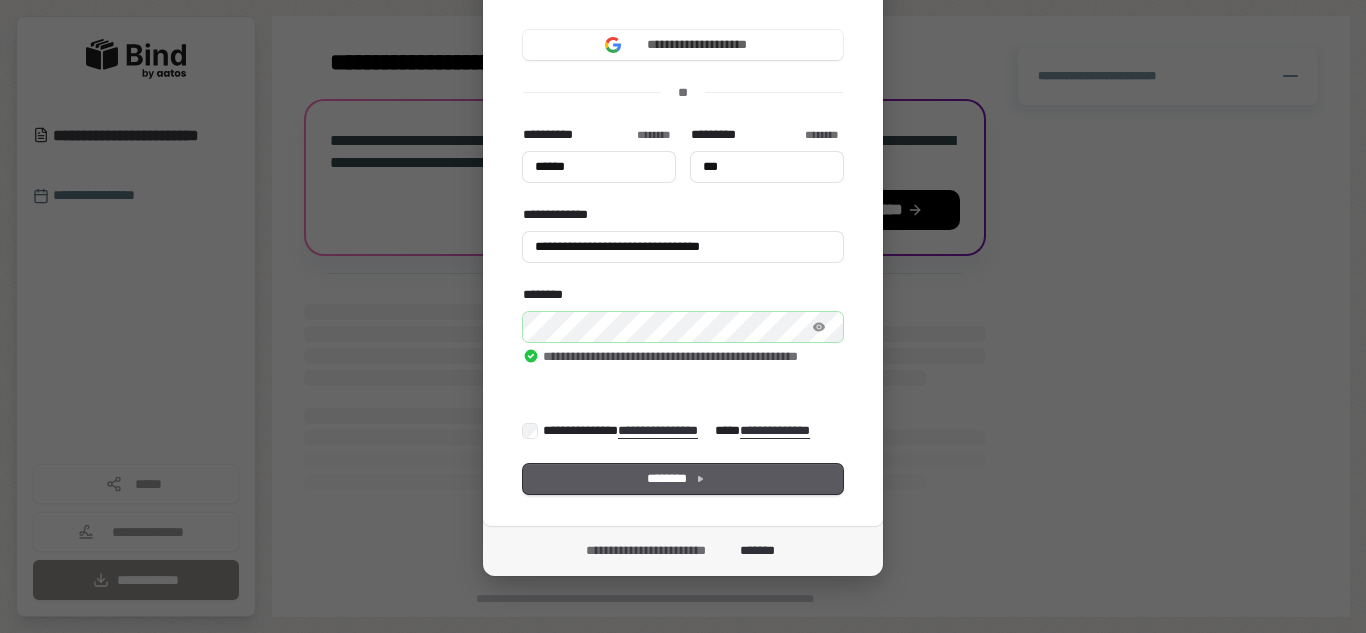 type on "******" 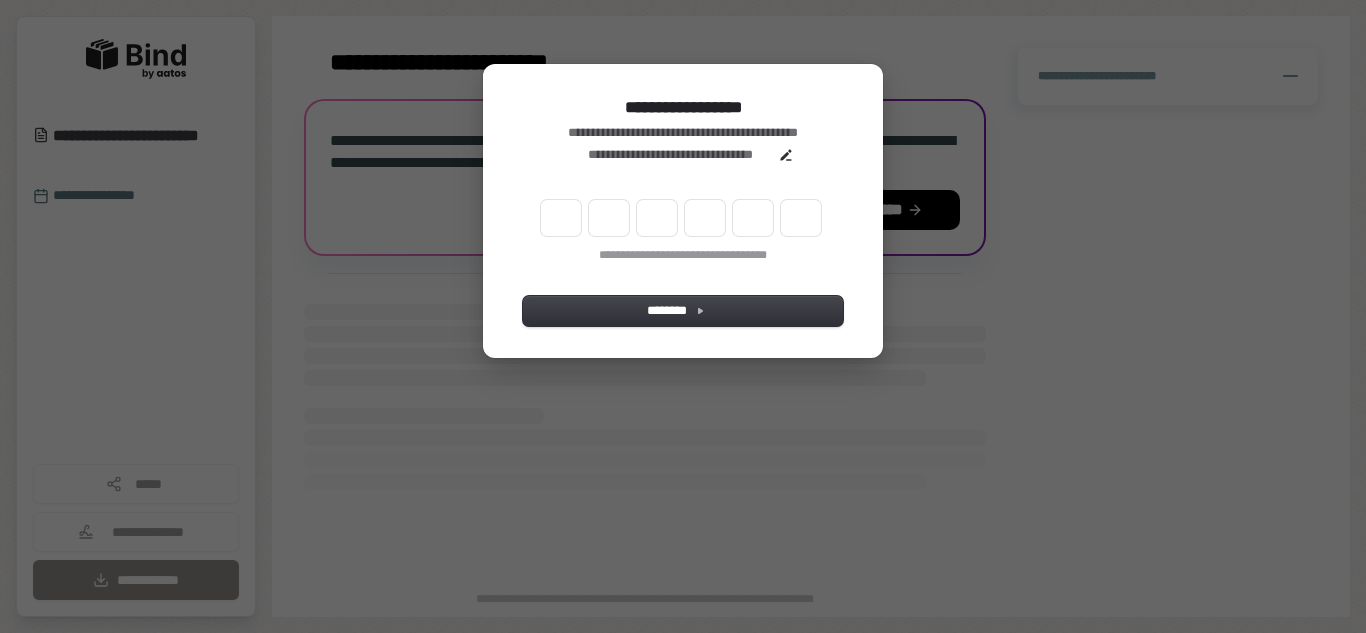 scroll, scrollTop: 0, scrollLeft: 0, axis: both 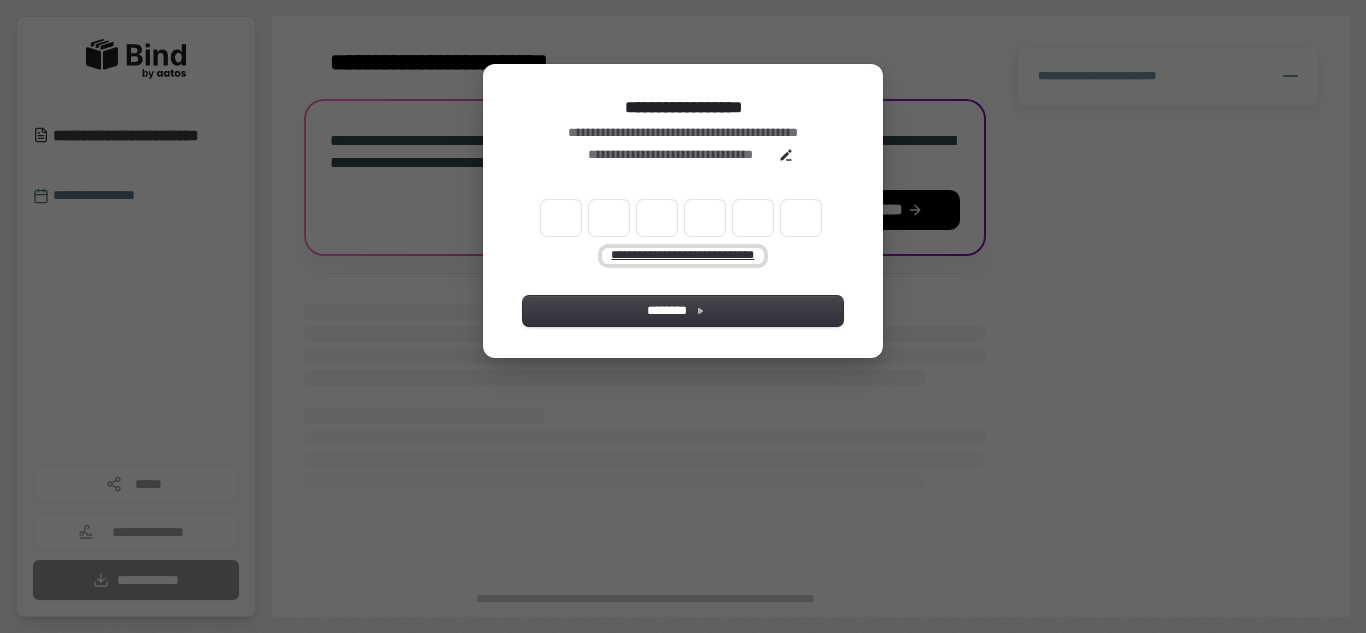 click on "**********" at bounding box center (683, 256) 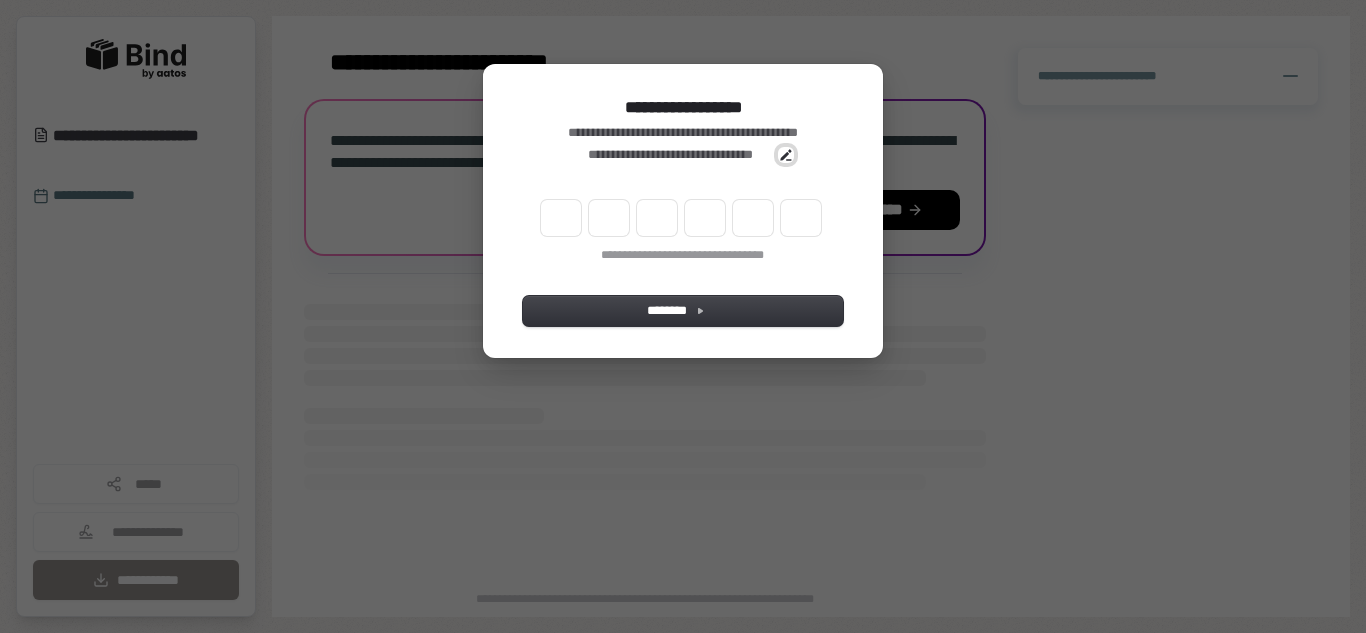 click 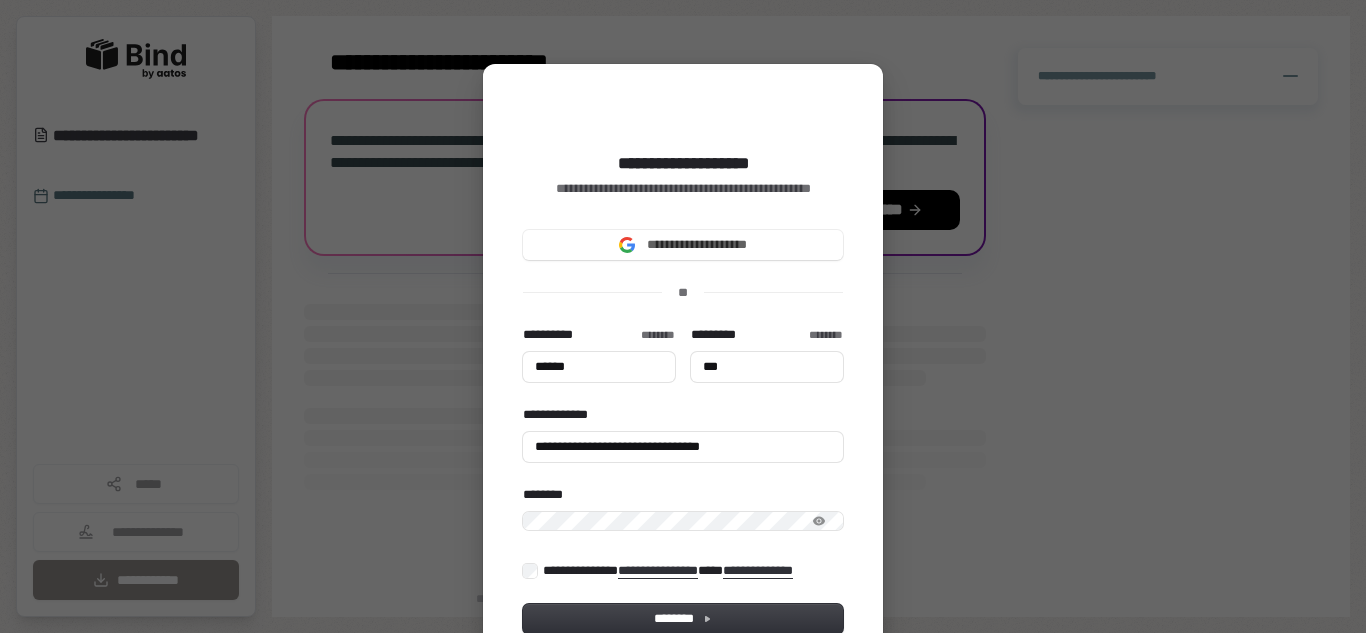 type on "******" 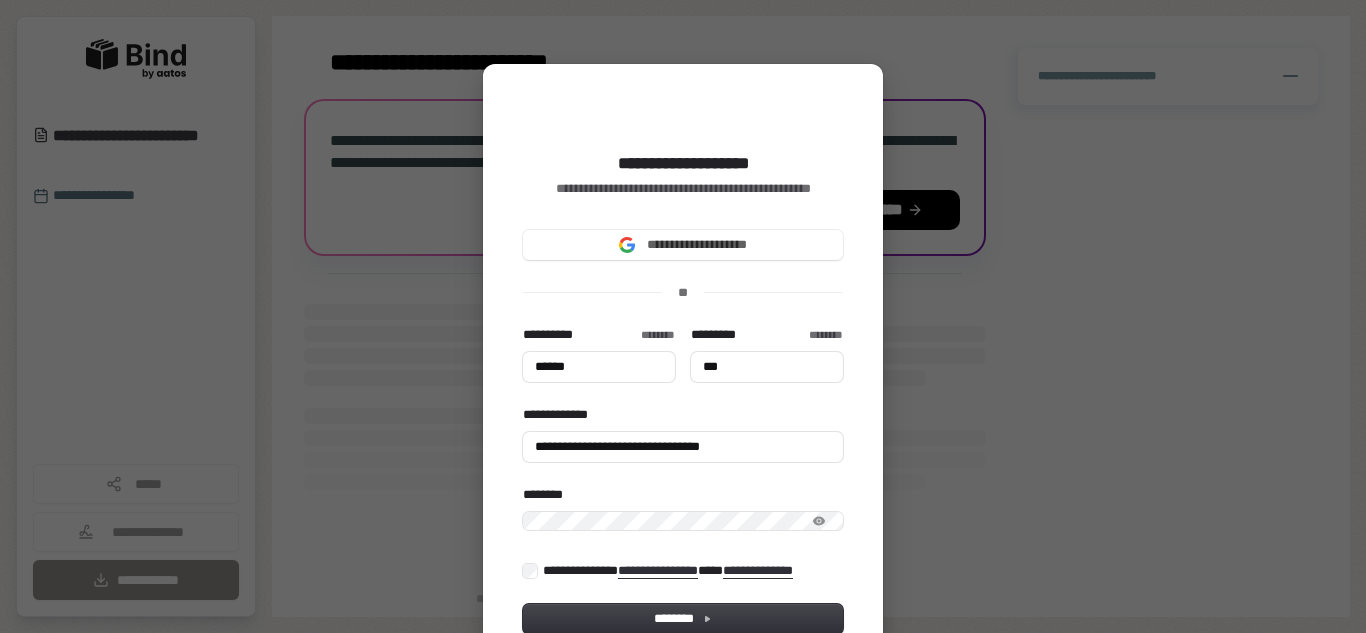 type on "***" 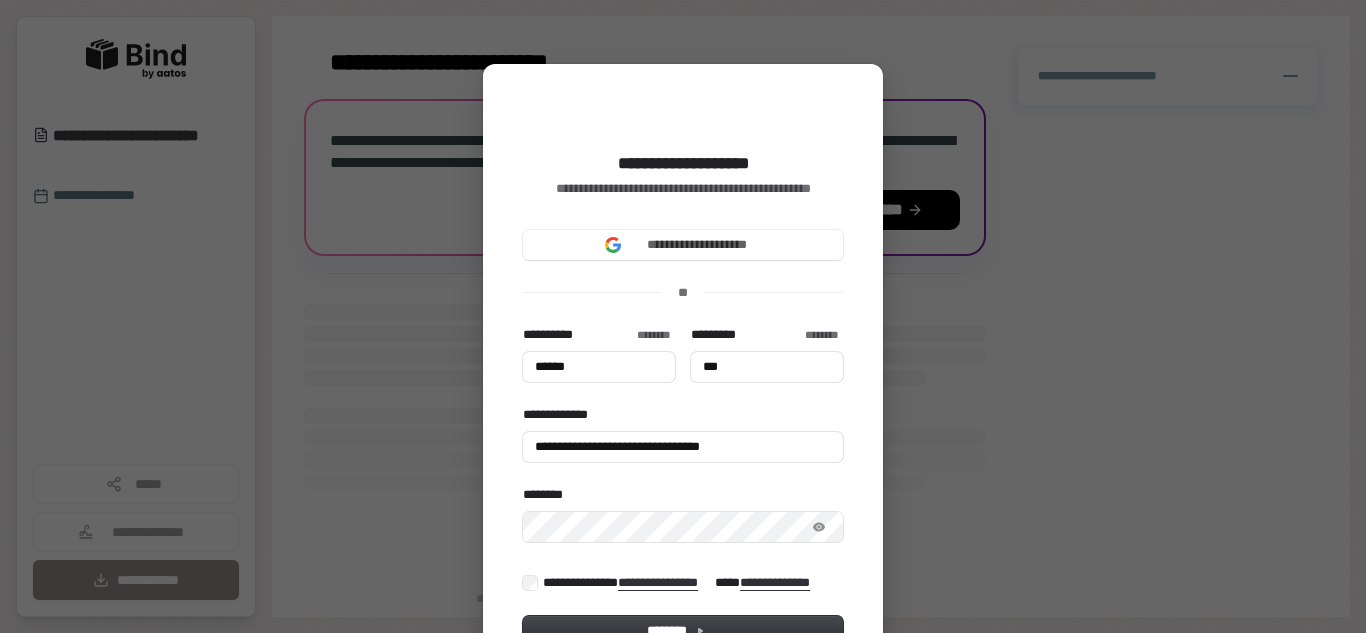 type on "******" 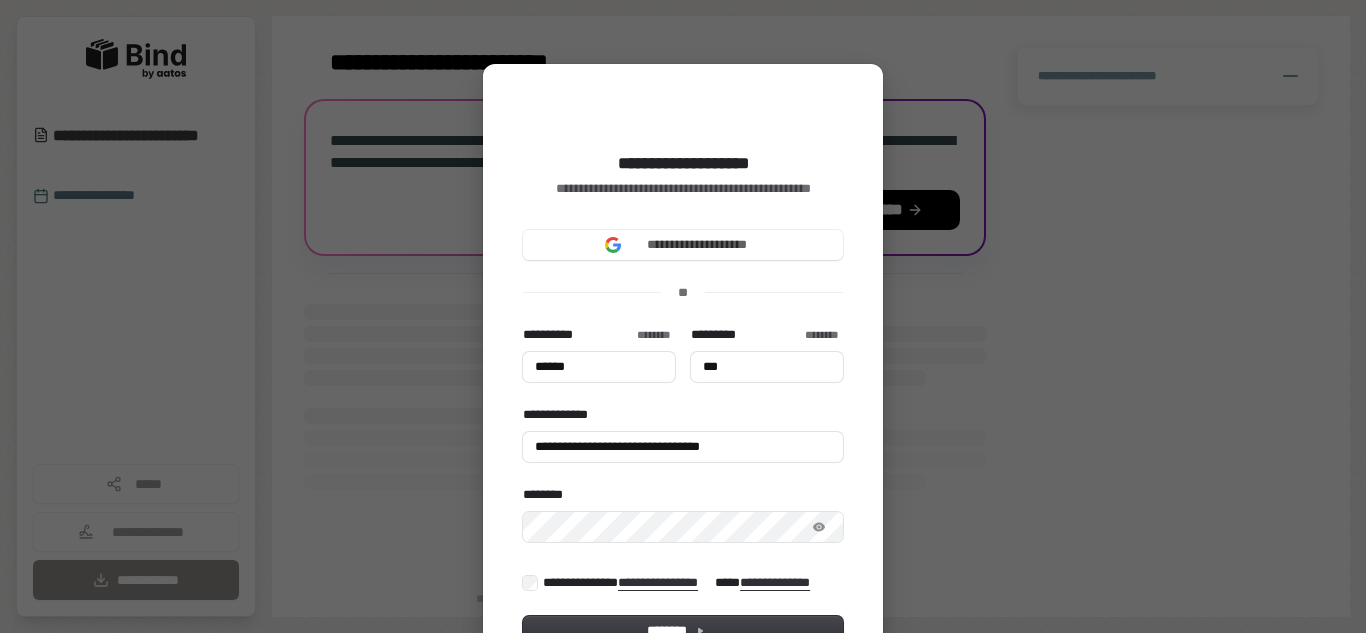 type on "***" 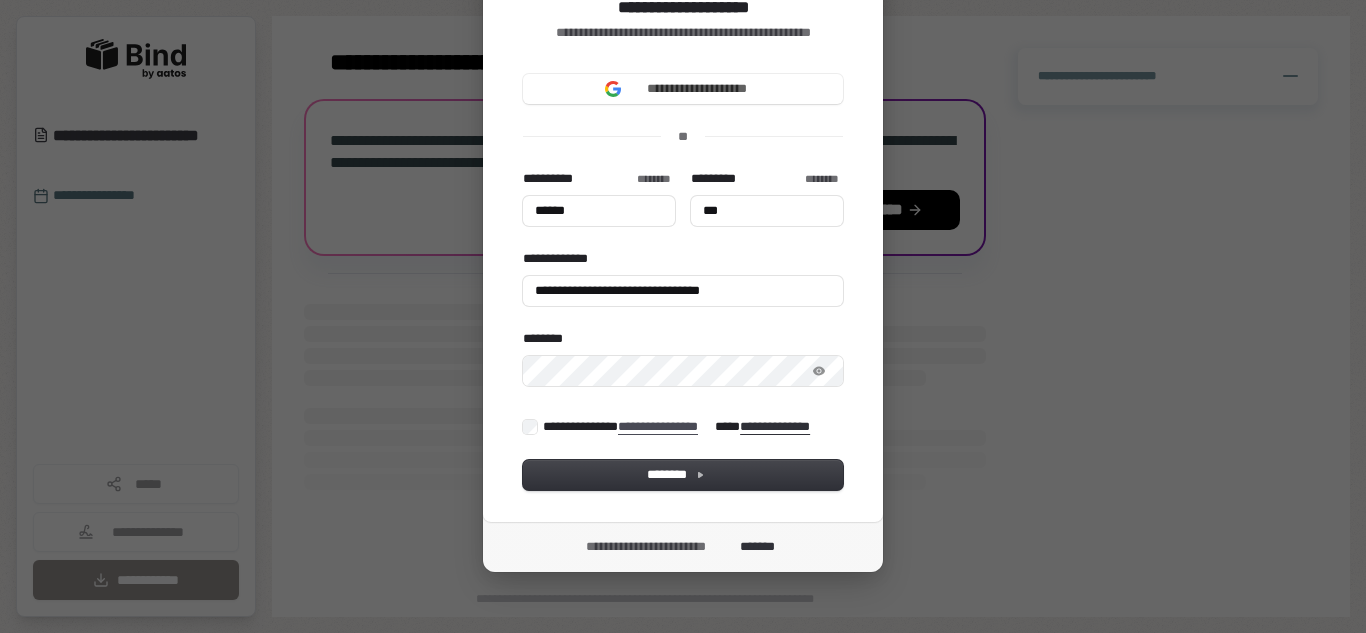 scroll, scrollTop: 159, scrollLeft: 0, axis: vertical 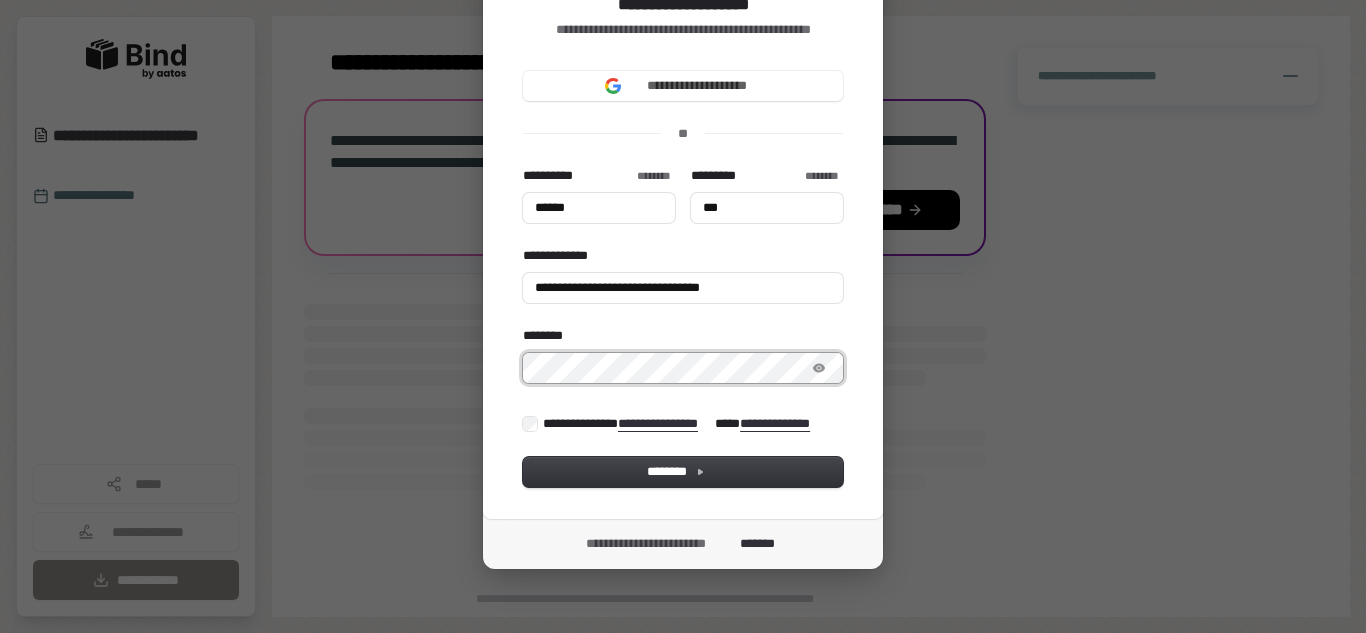 type on "******" 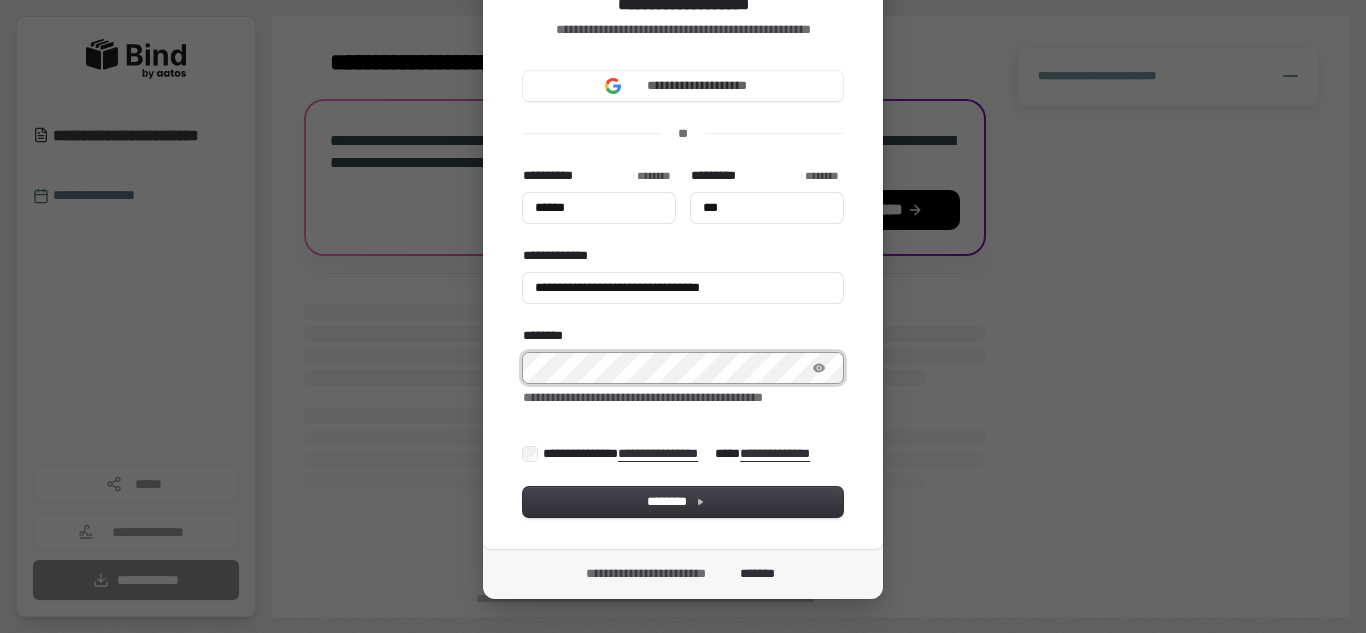 type on "******" 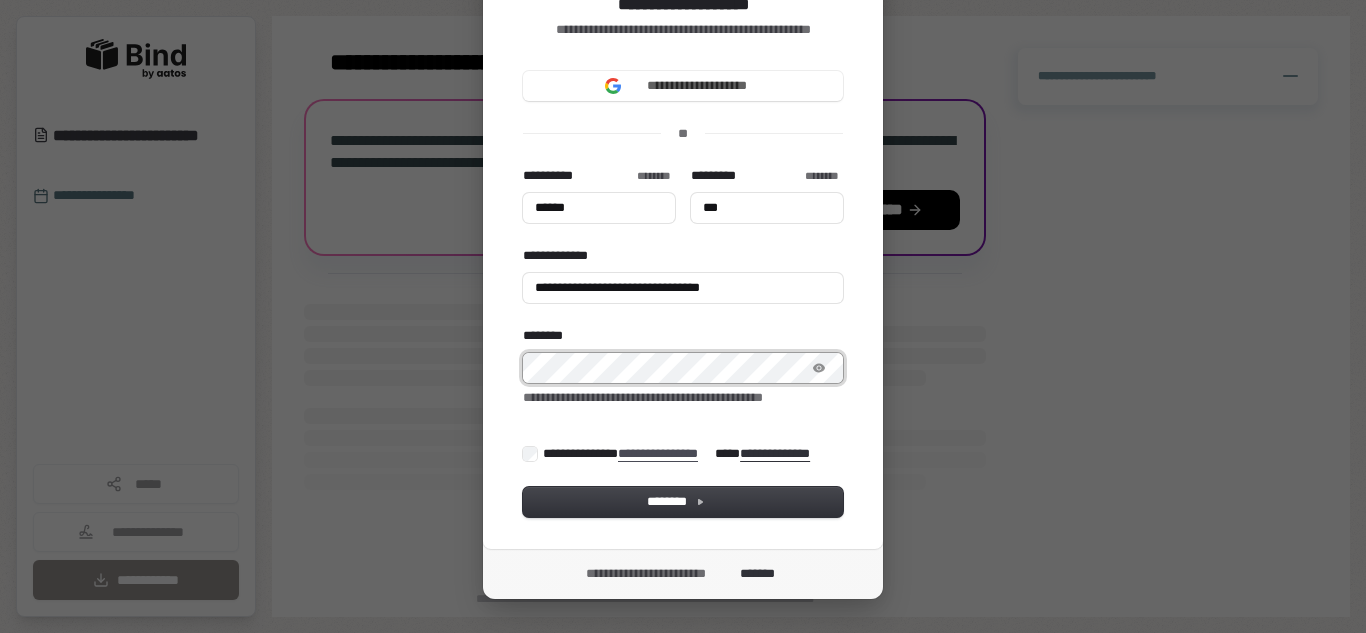 type on "******" 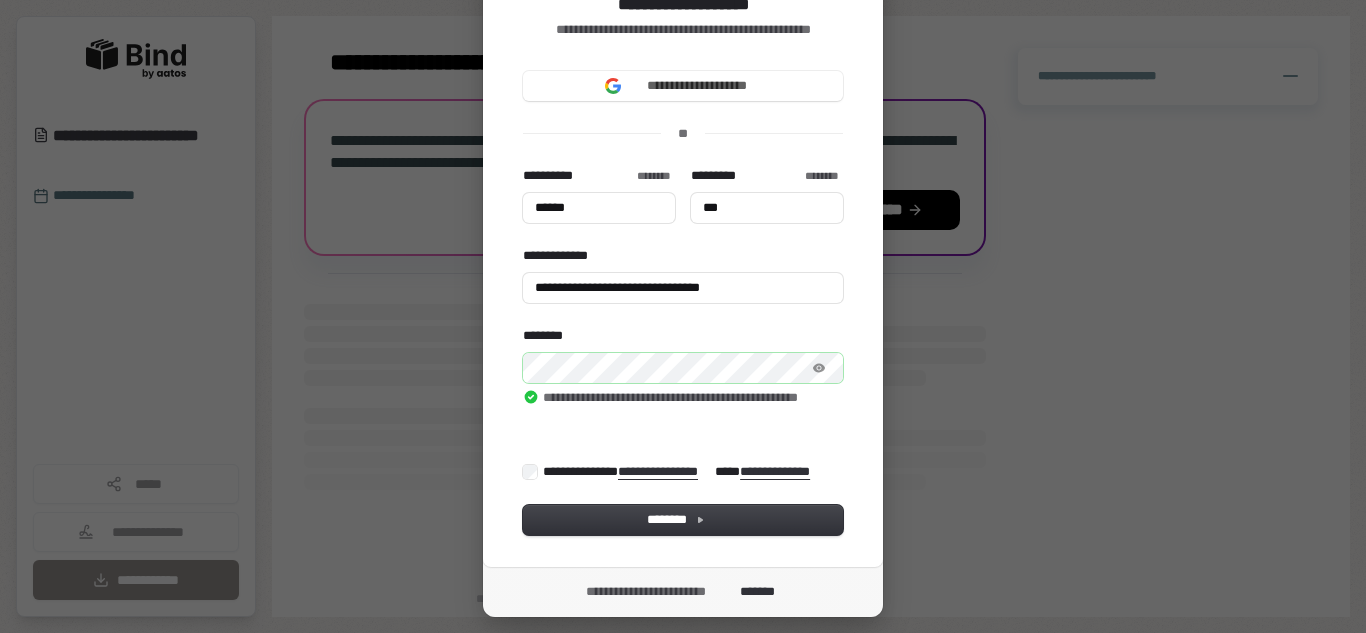 type on "******" 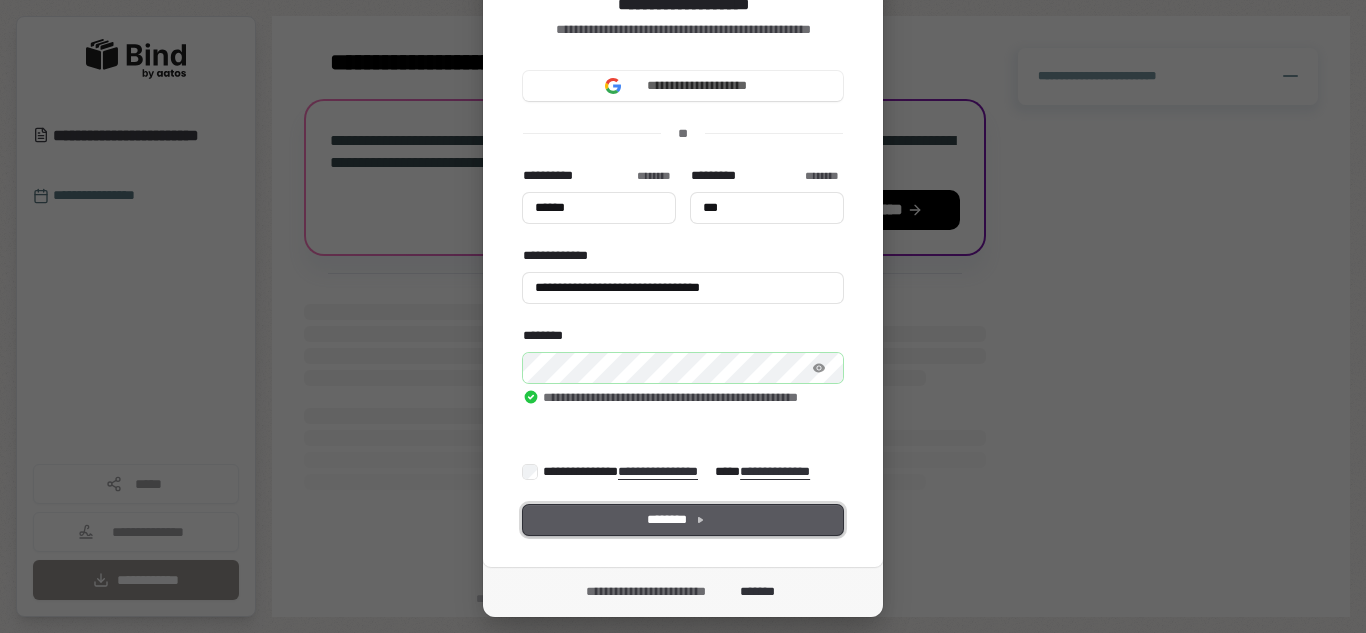 type on "******" 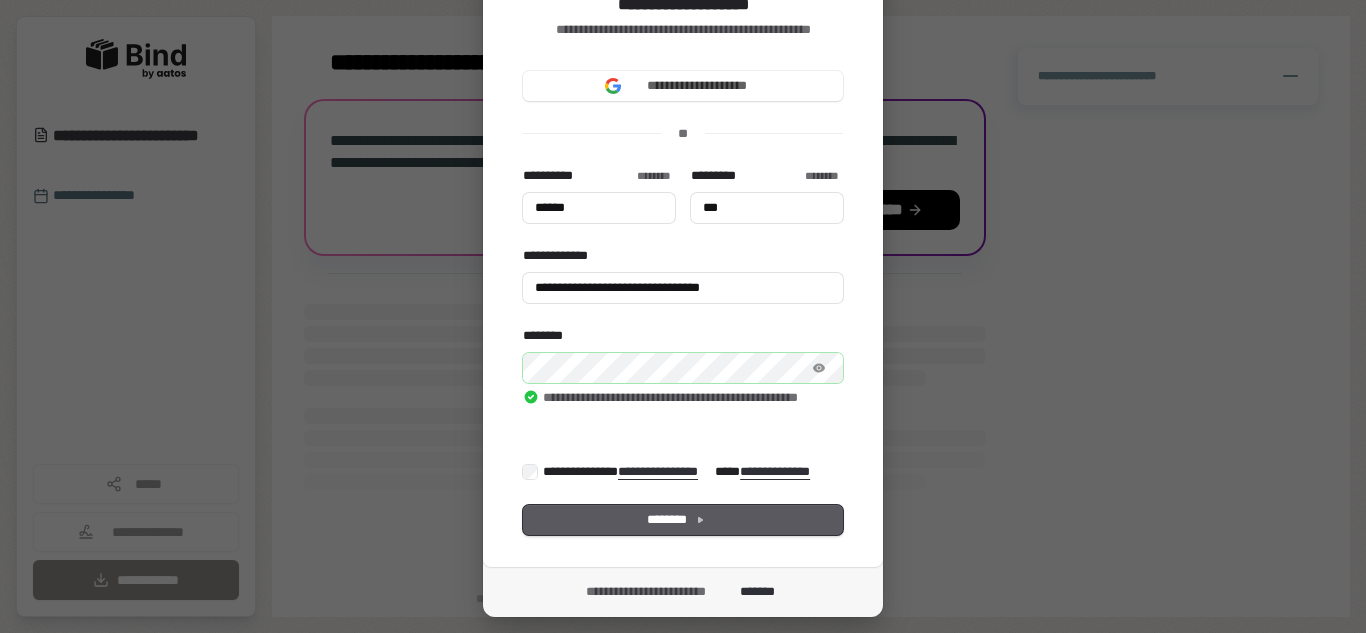 type on "******" 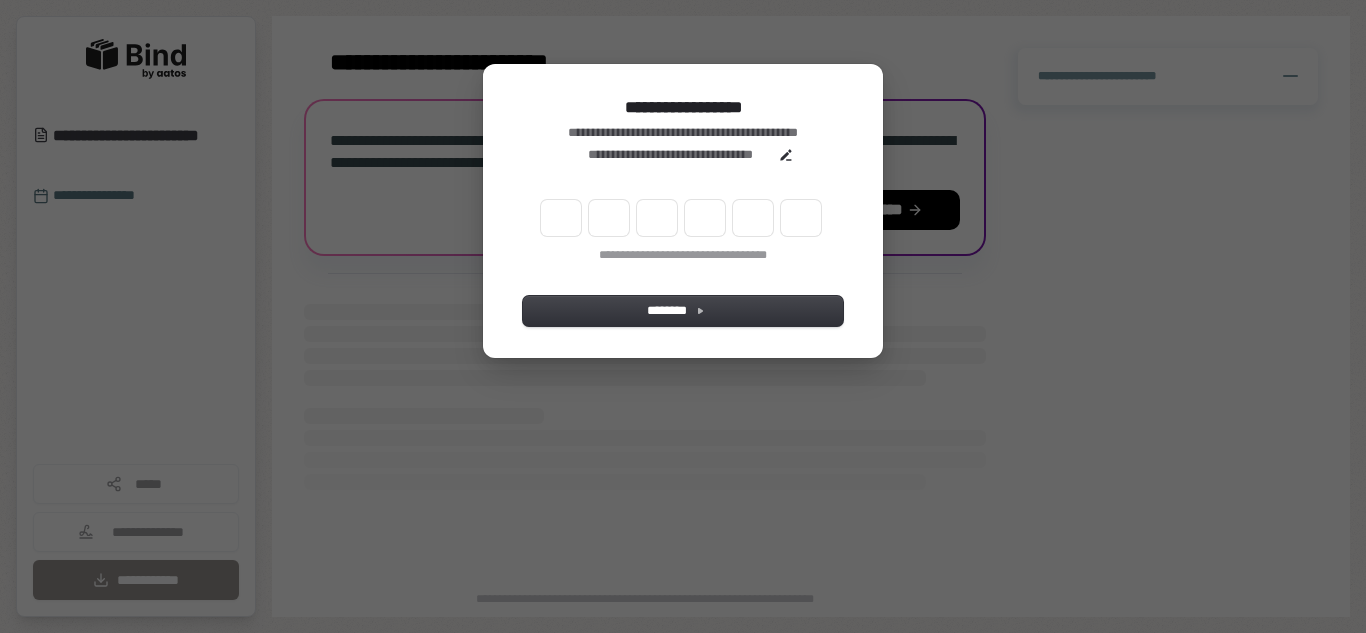 scroll, scrollTop: 0, scrollLeft: 0, axis: both 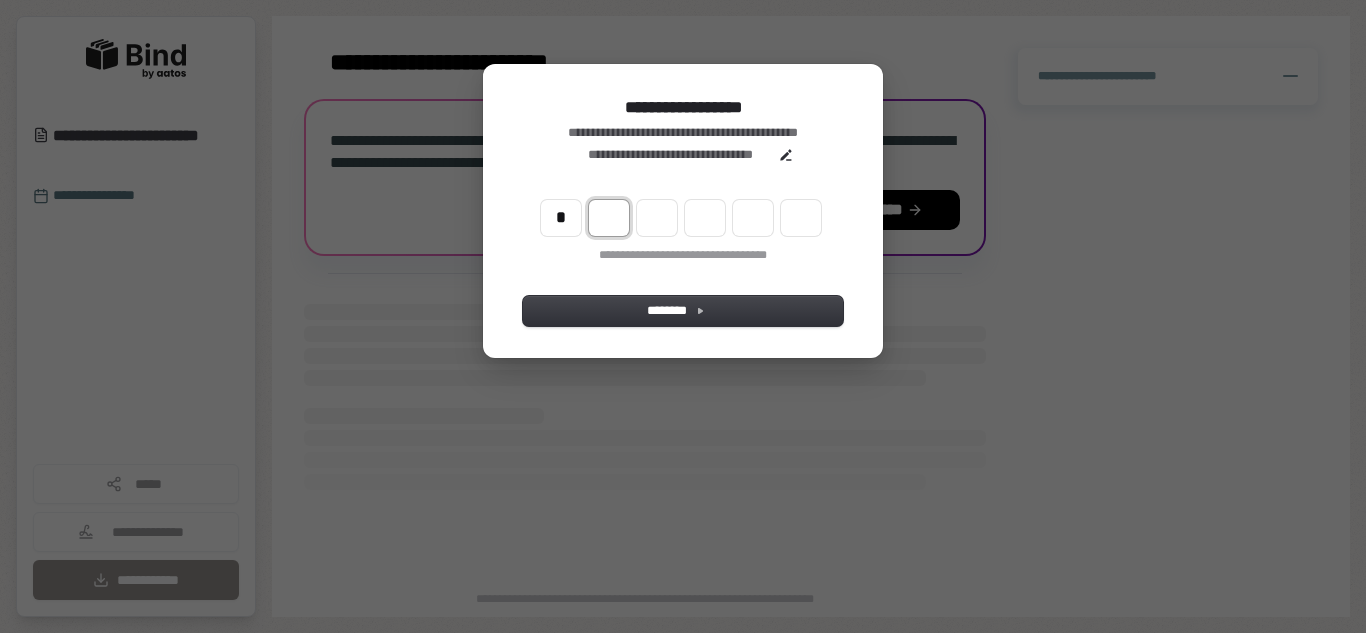 type on "*" 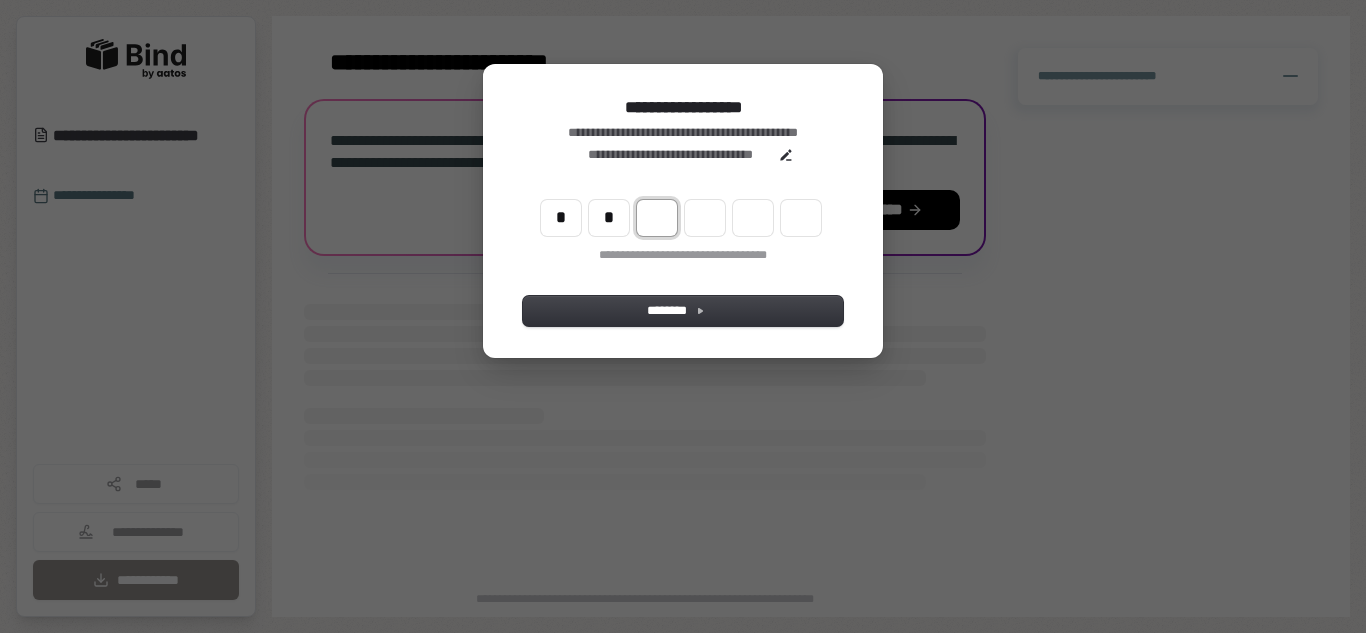 type on "**" 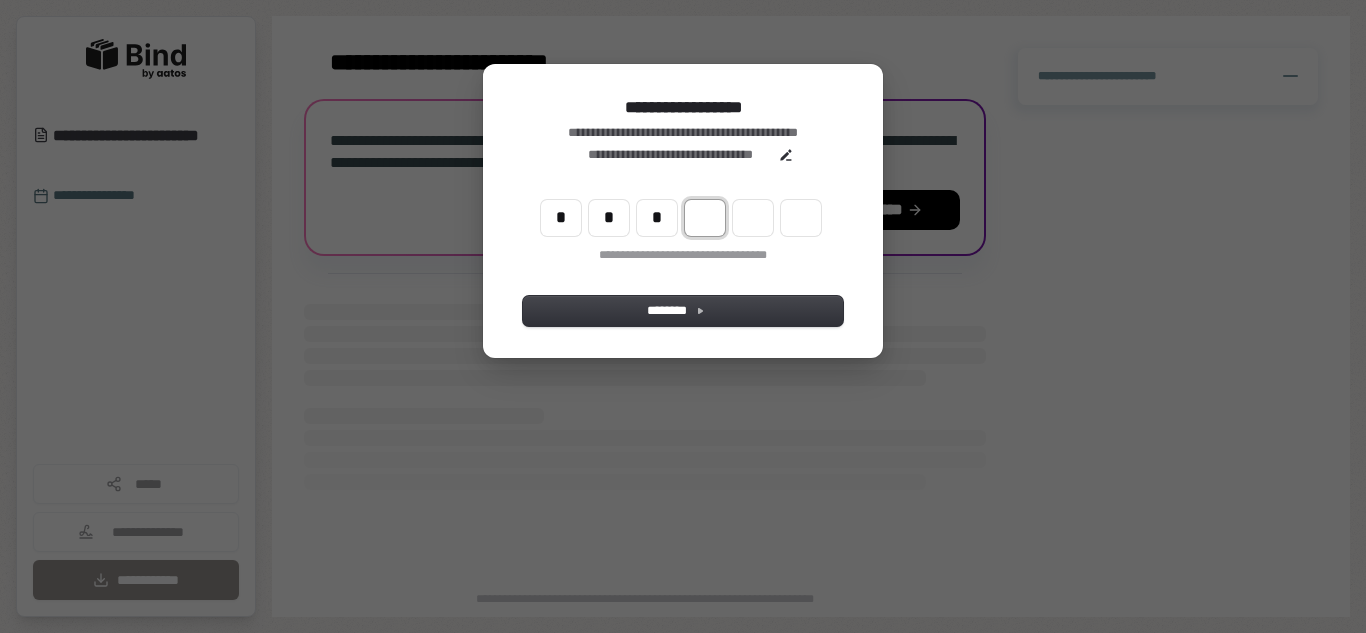 type on "***" 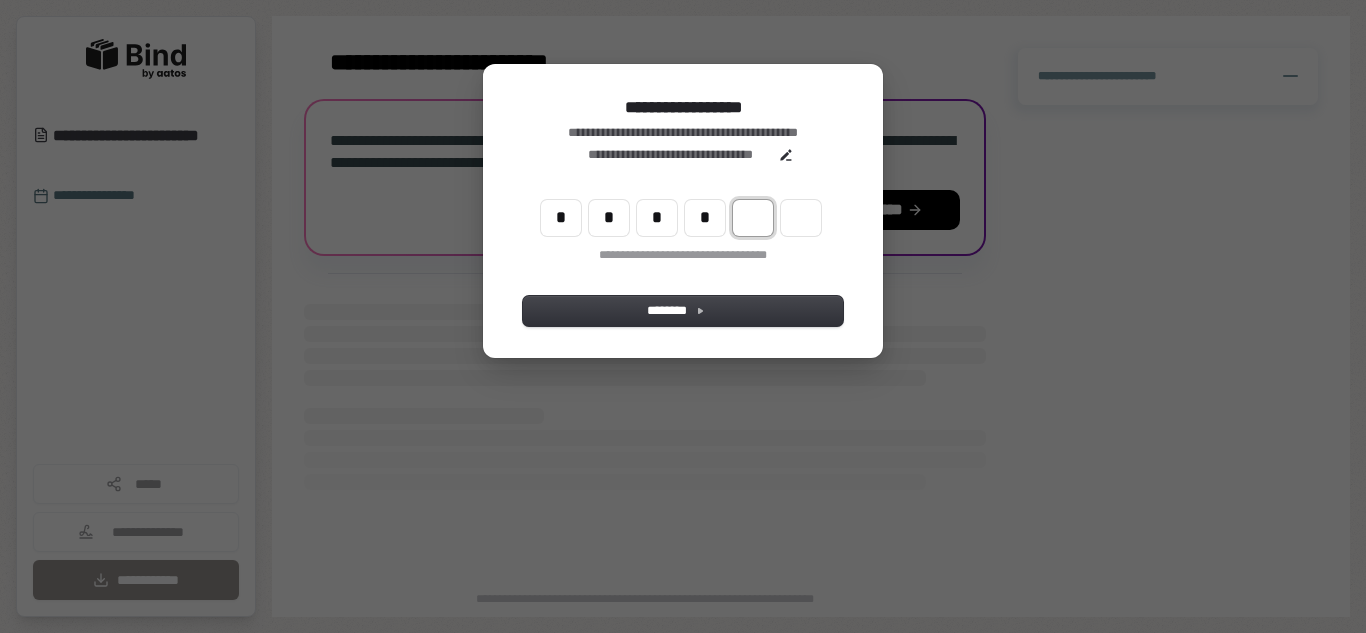 type on "****" 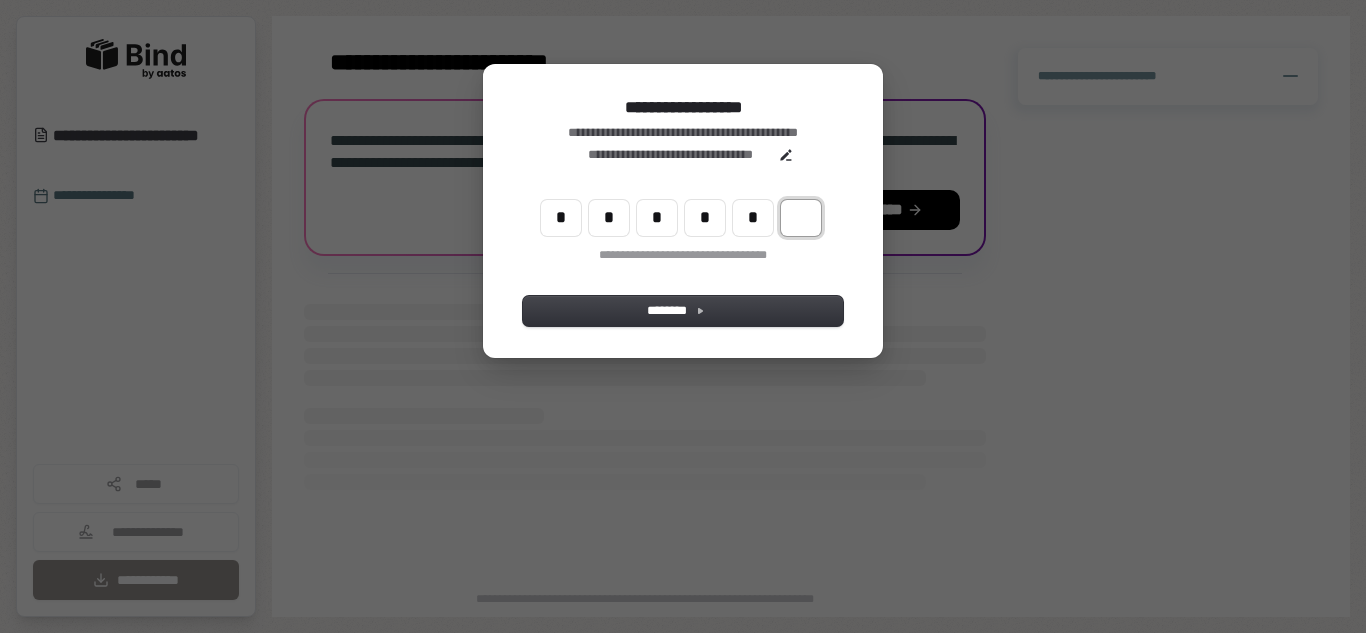 type on "******" 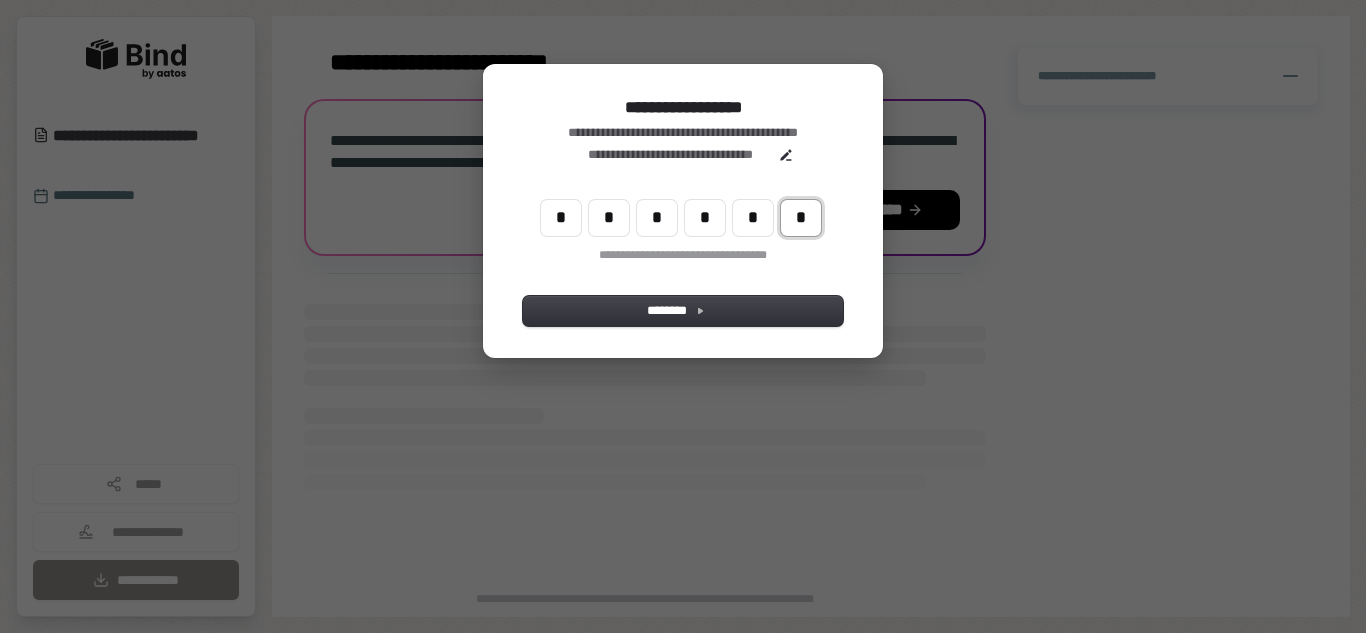 type on "*" 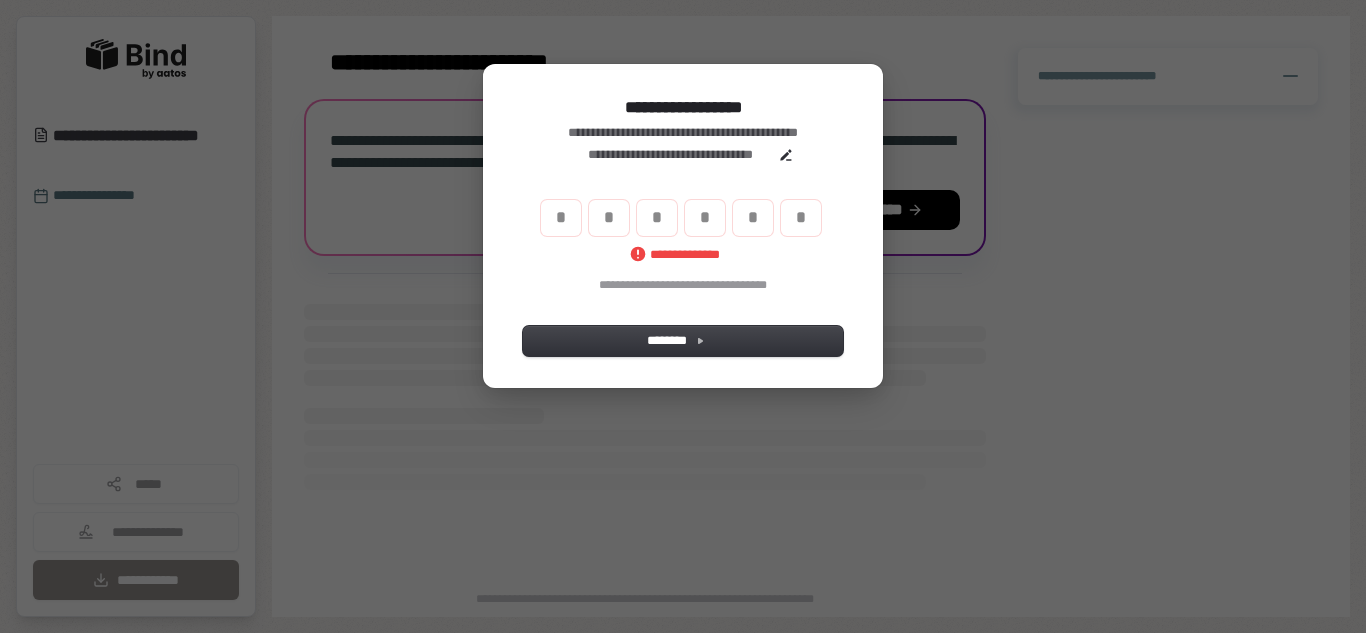 type 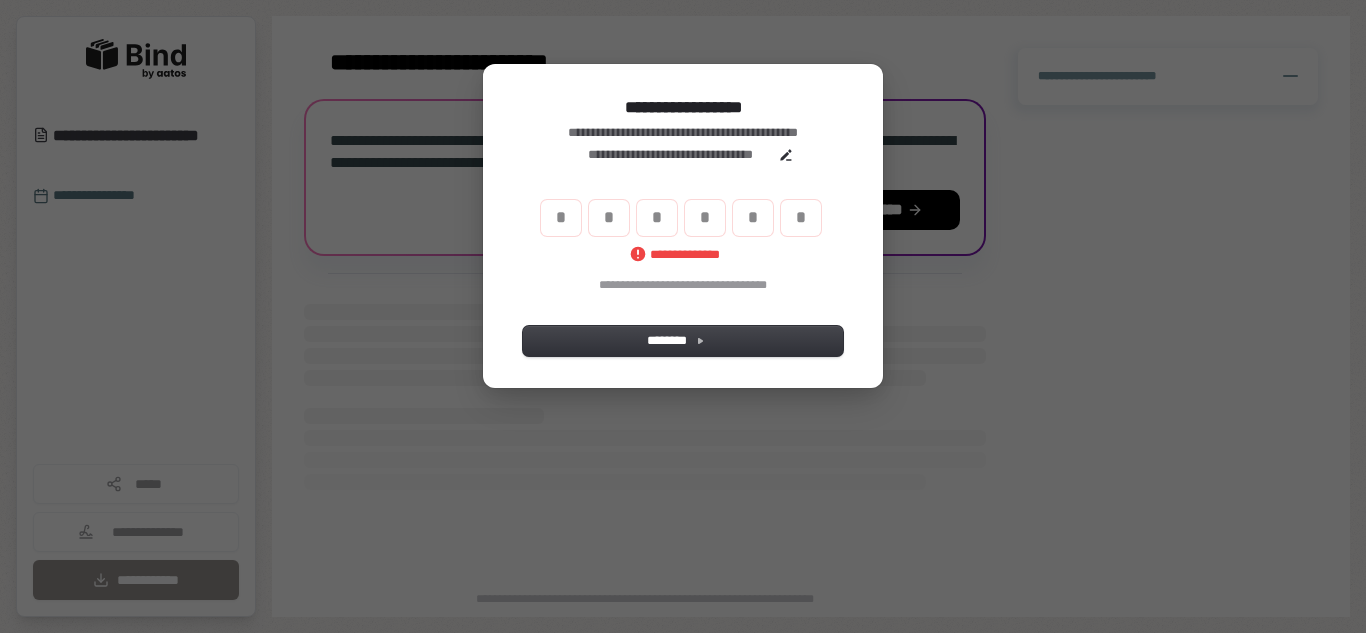 type 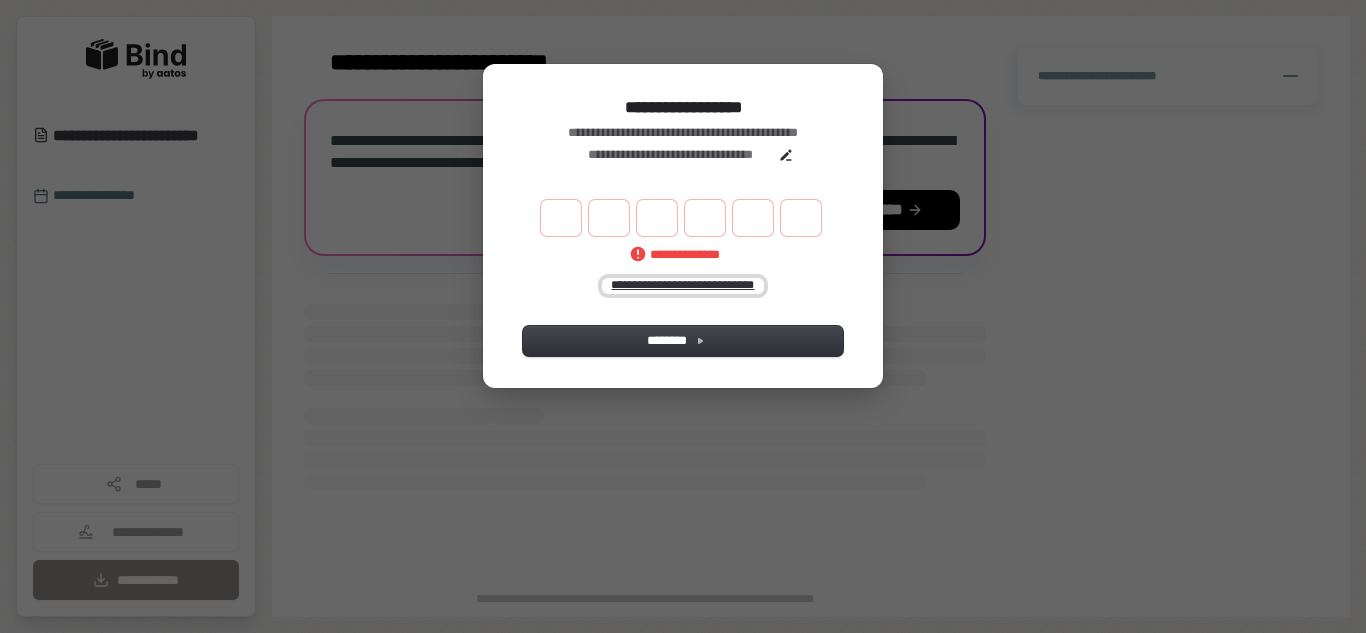click on "**********" at bounding box center [683, 286] 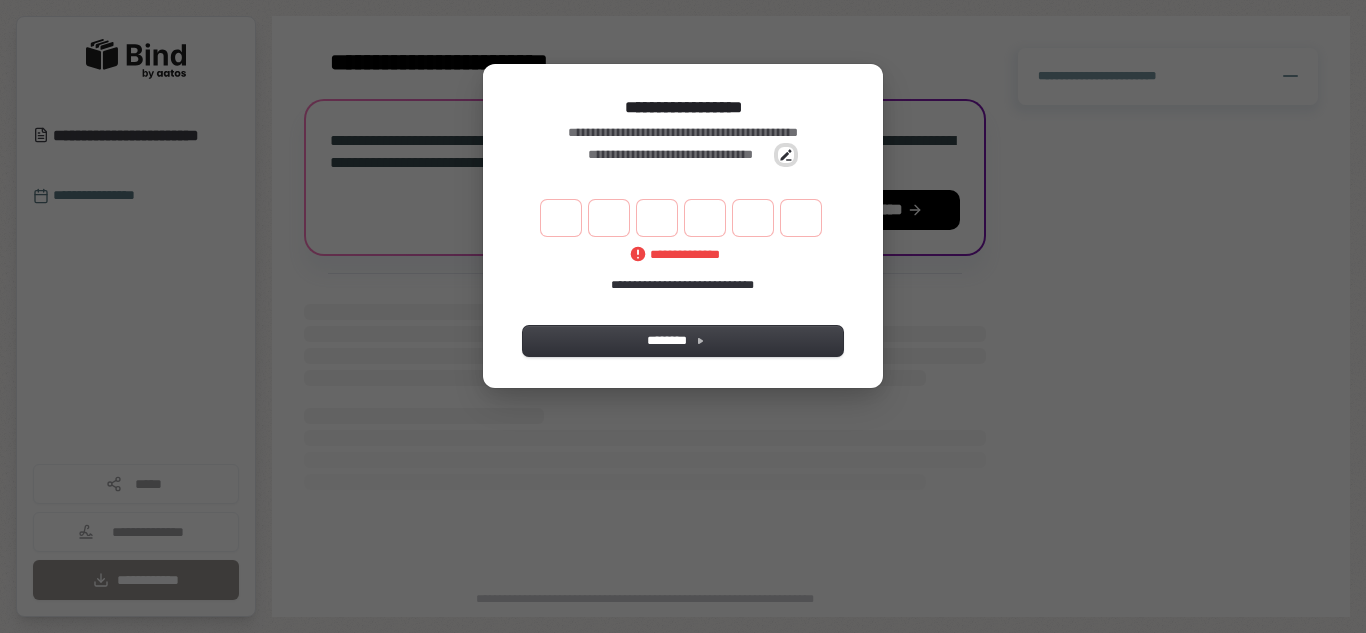 click 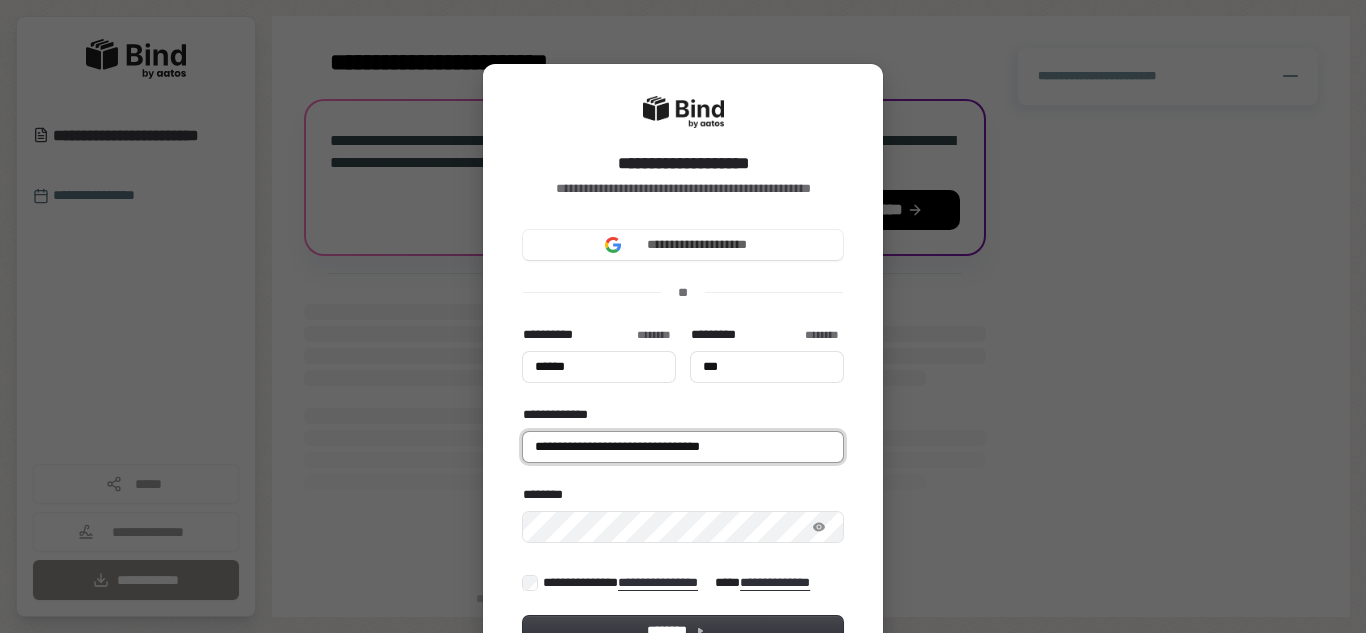 click on "**********" at bounding box center (683, 447) 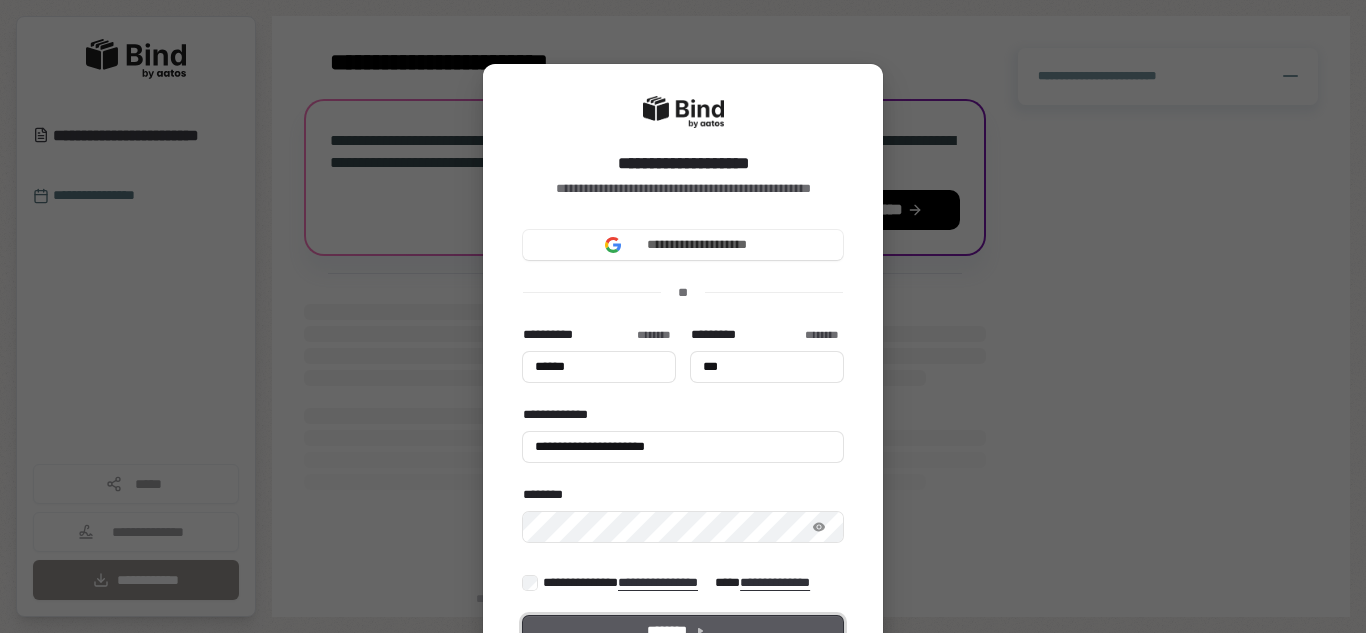 click 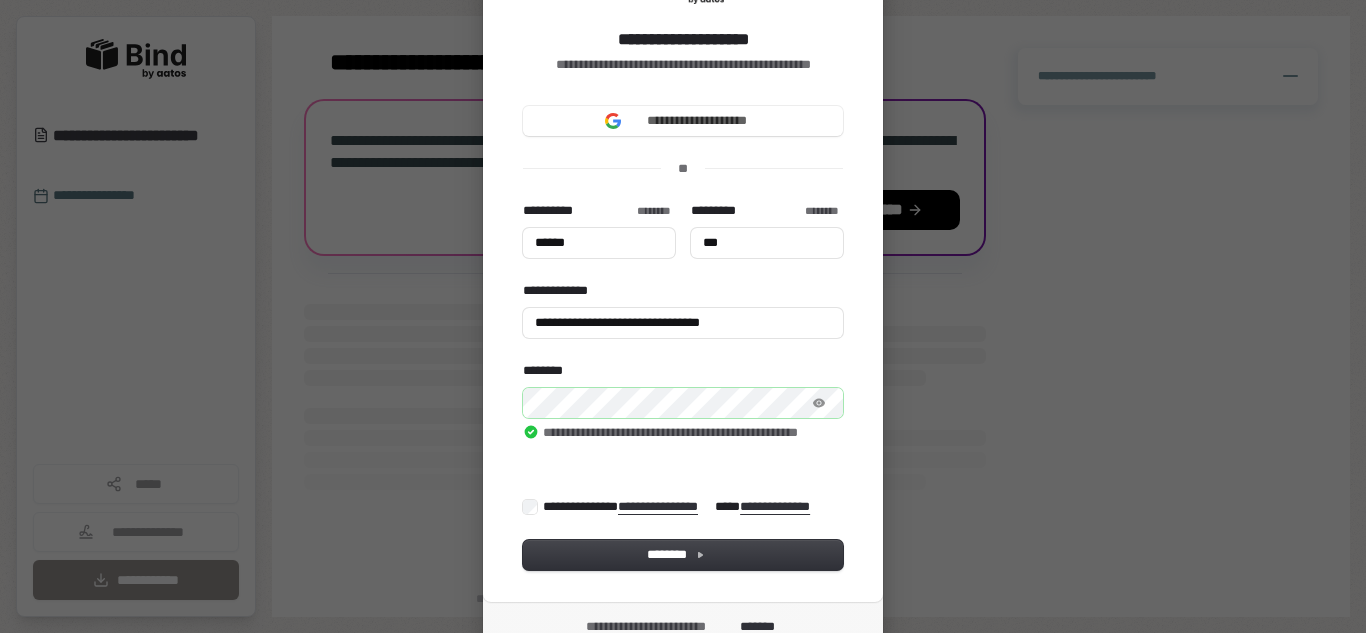 scroll, scrollTop: 167, scrollLeft: 0, axis: vertical 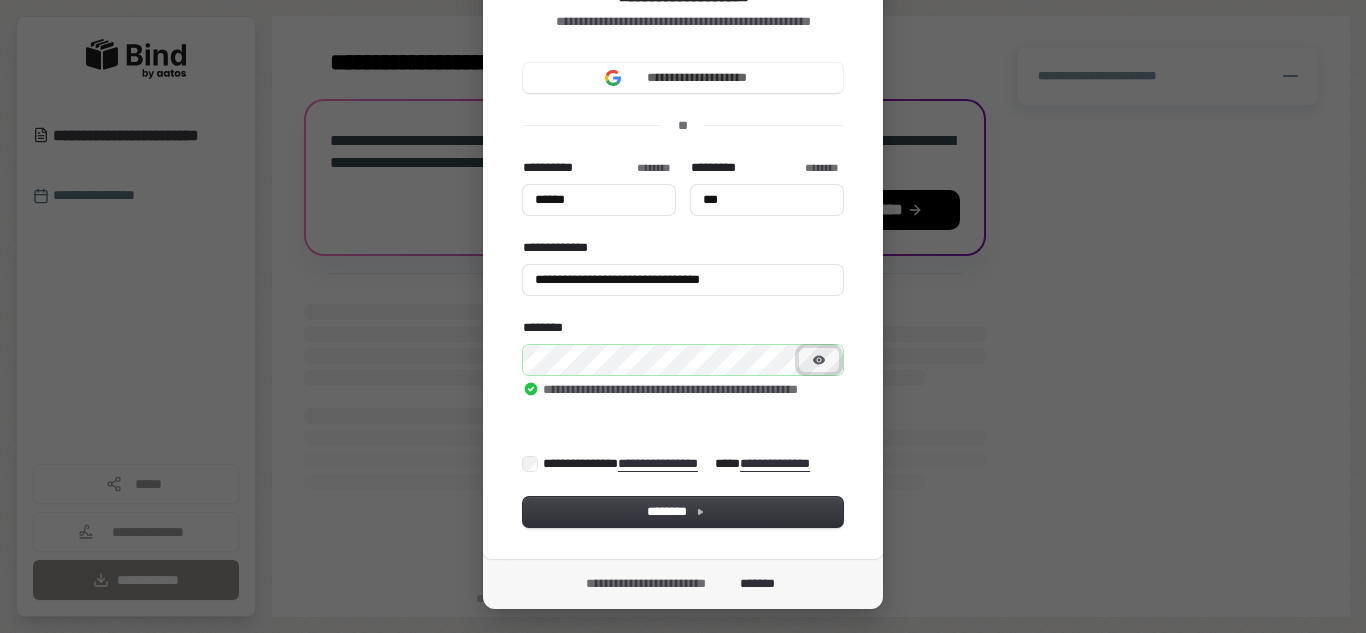 click at bounding box center [819, 360] 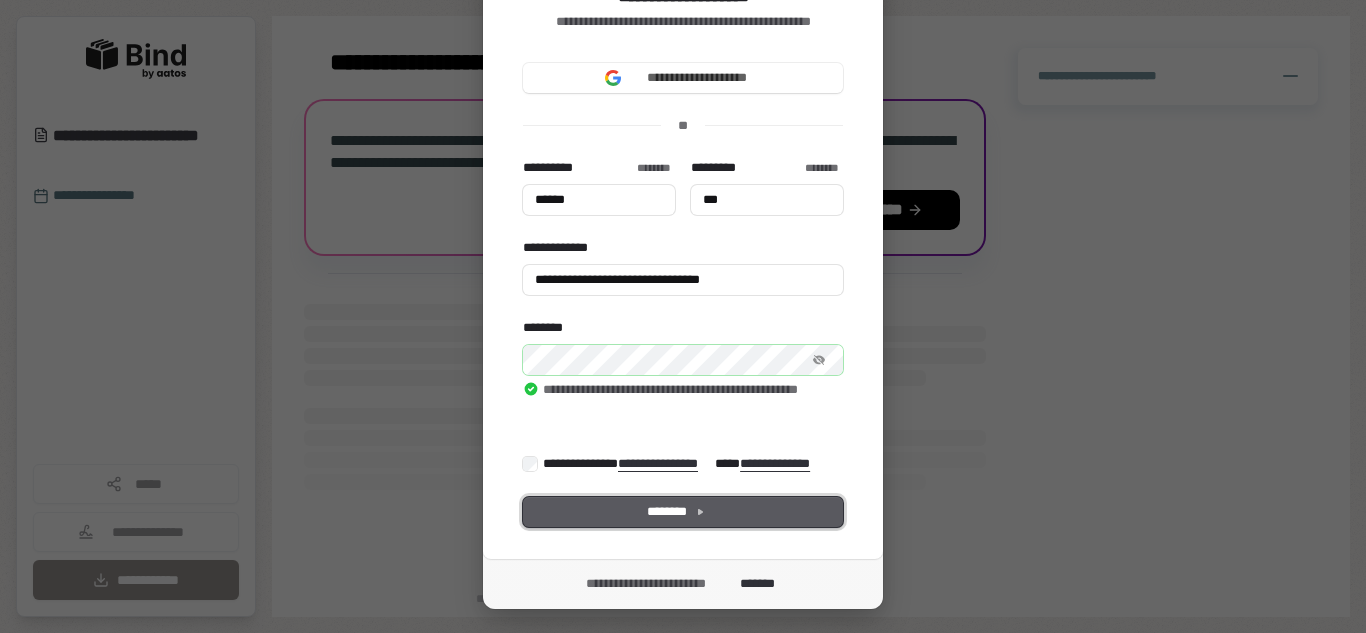 click on "********" at bounding box center [683, 512] 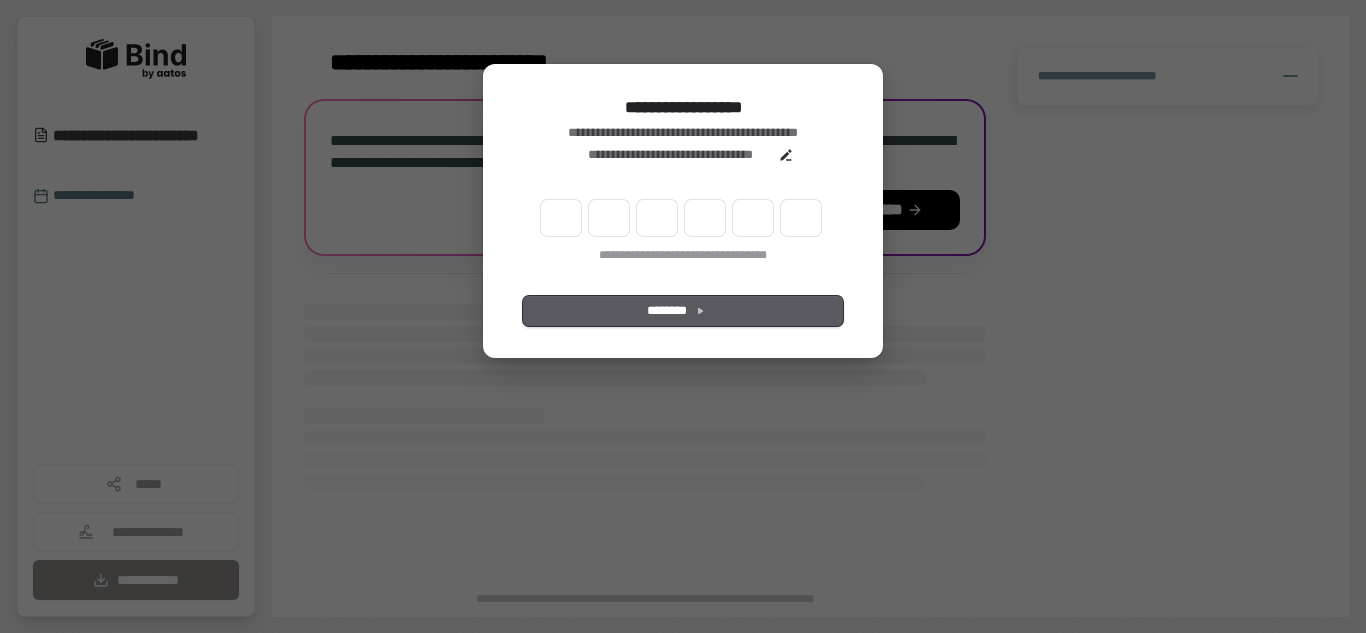 scroll, scrollTop: 0, scrollLeft: 0, axis: both 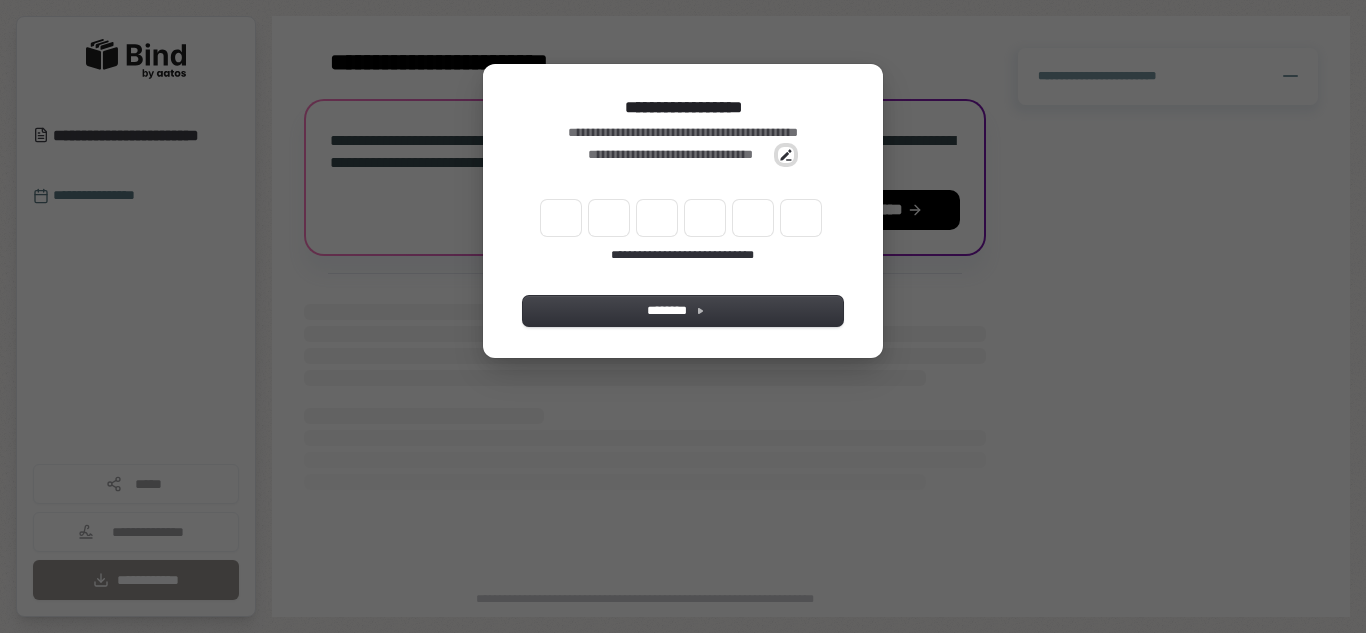 click 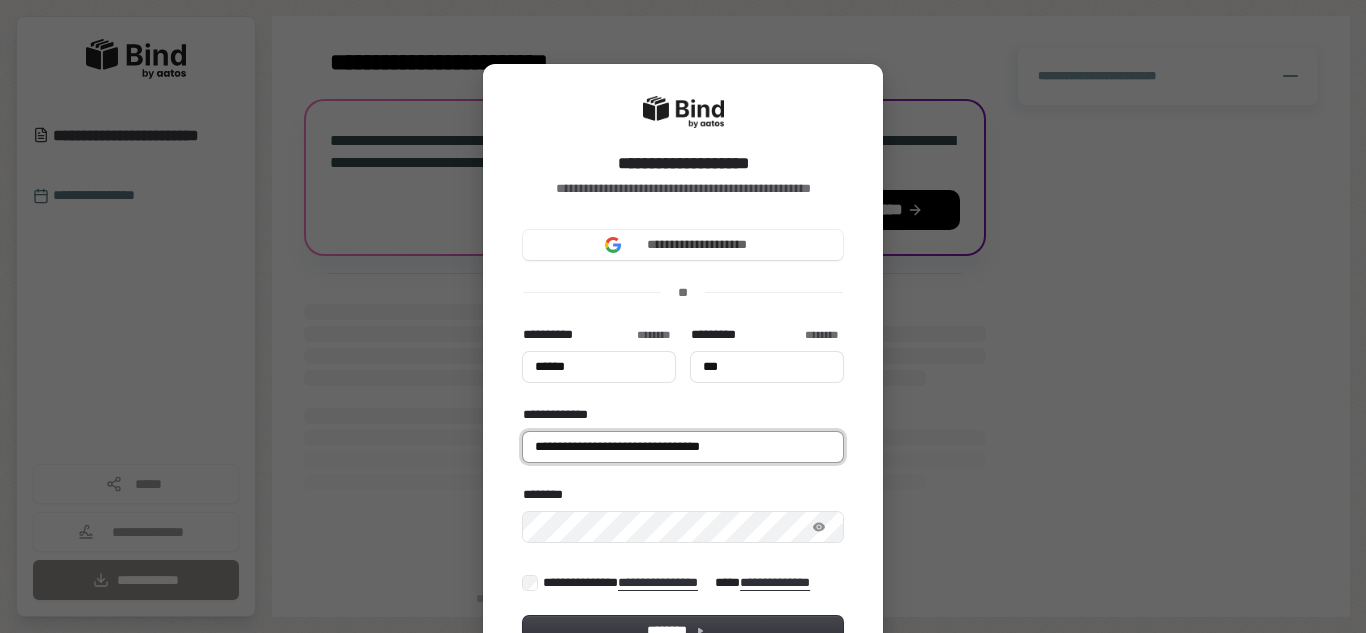 click on "**********" at bounding box center (683, 447) 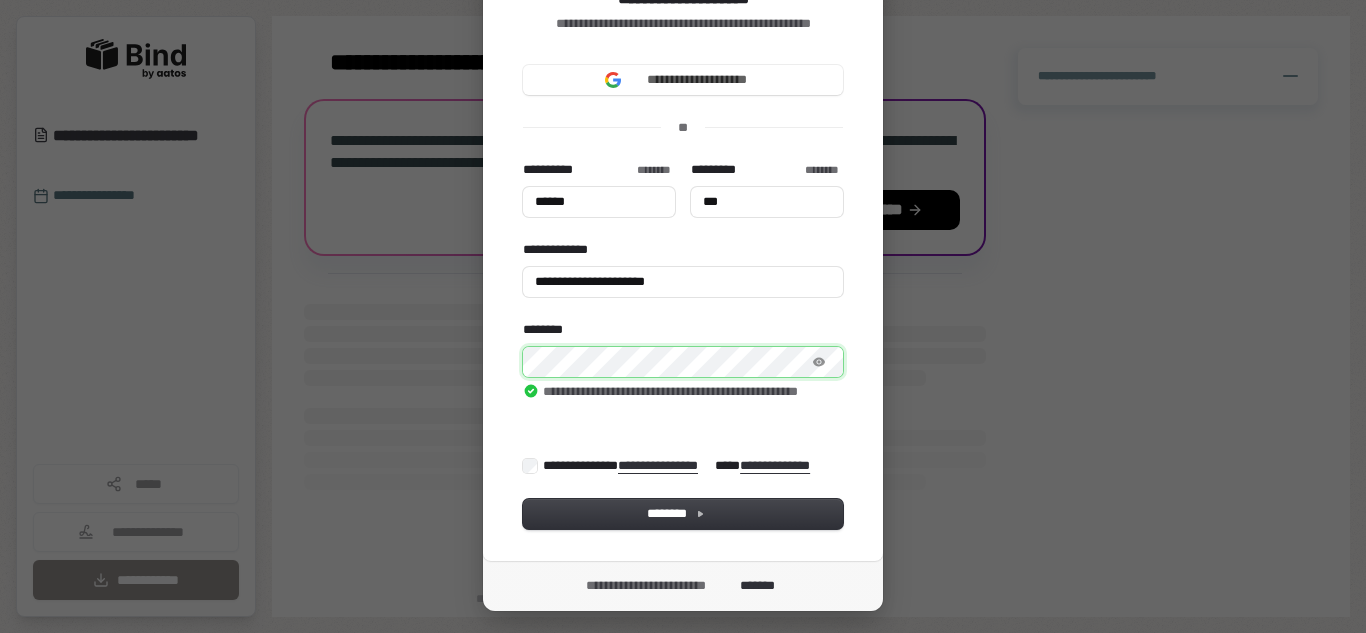 scroll, scrollTop: 200, scrollLeft: 0, axis: vertical 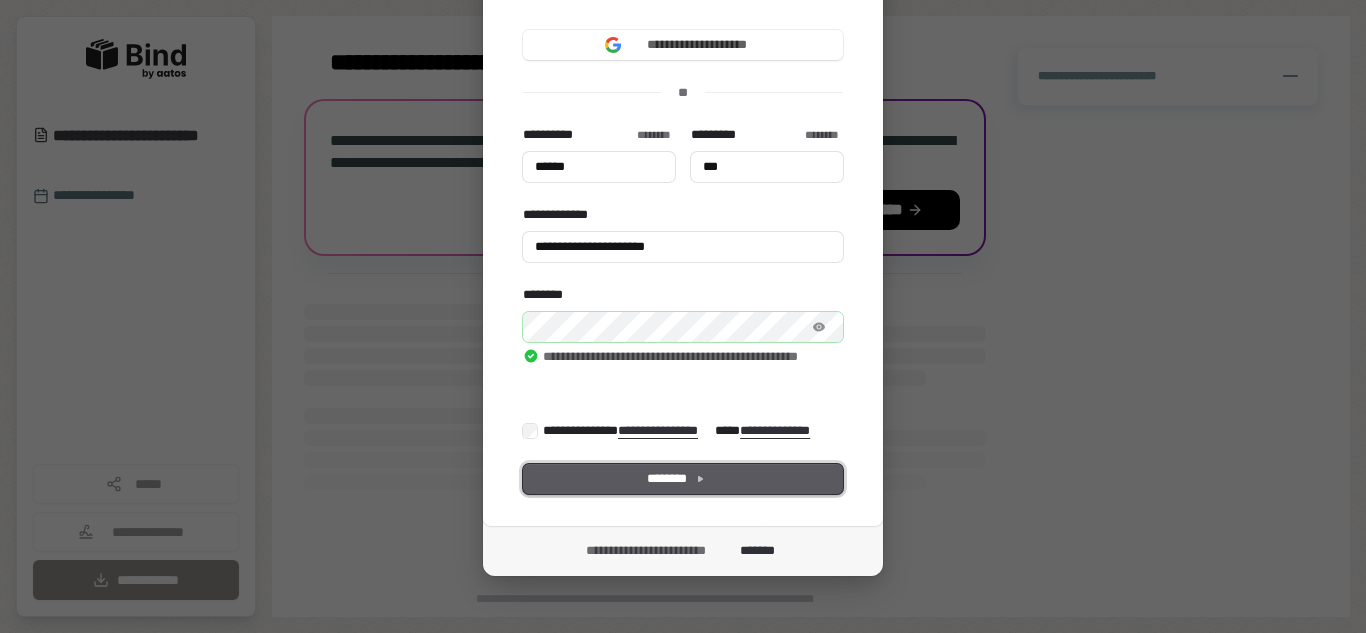 click on "********" at bounding box center [683, 479] 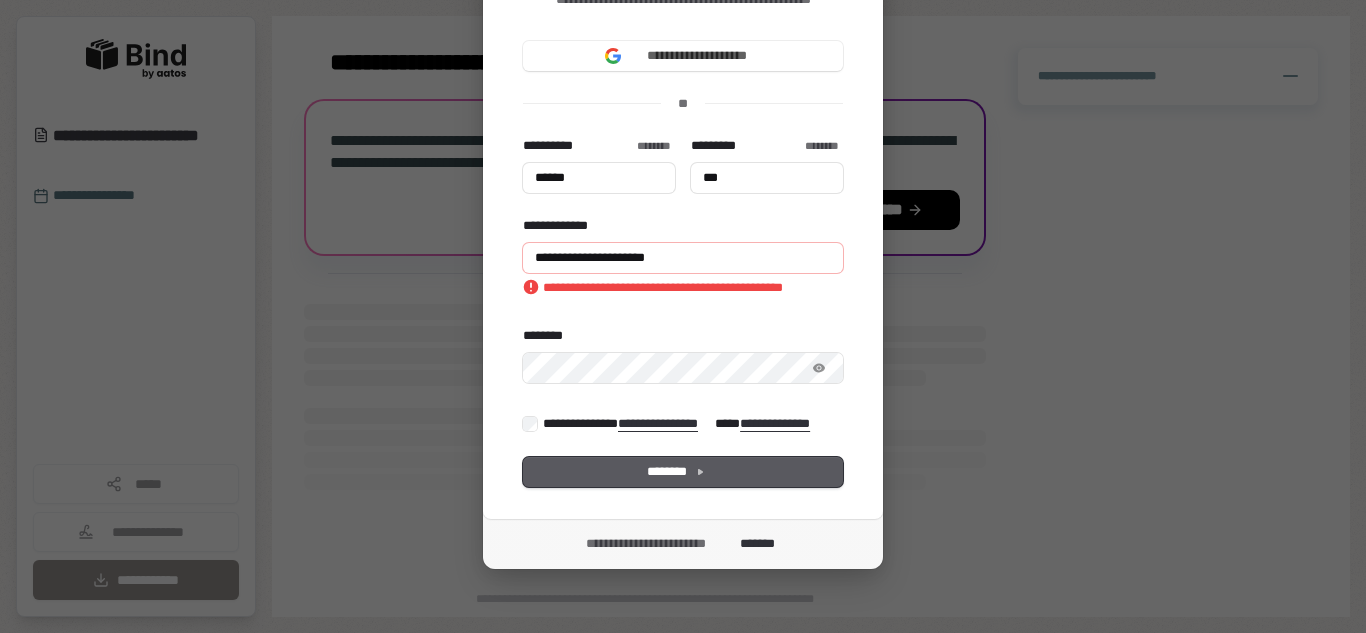 scroll, scrollTop: 189, scrollLeft: 0, axis: vertical 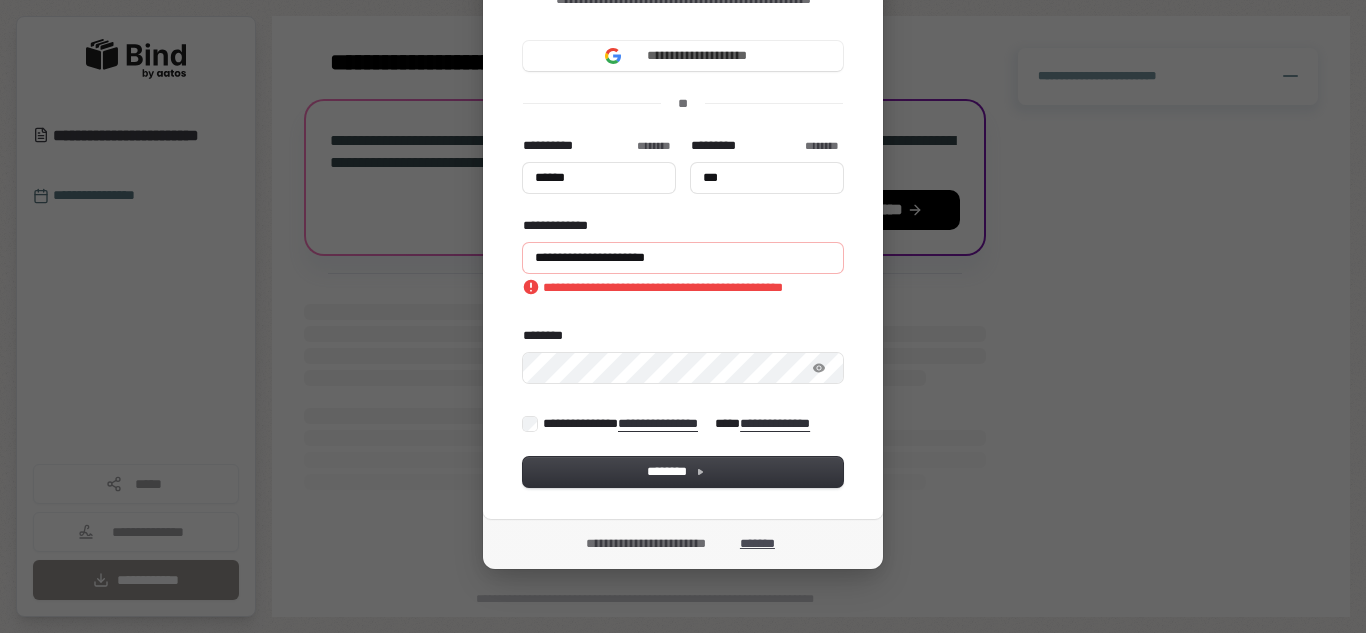 click on "*******" at bounding box center (760, 544) 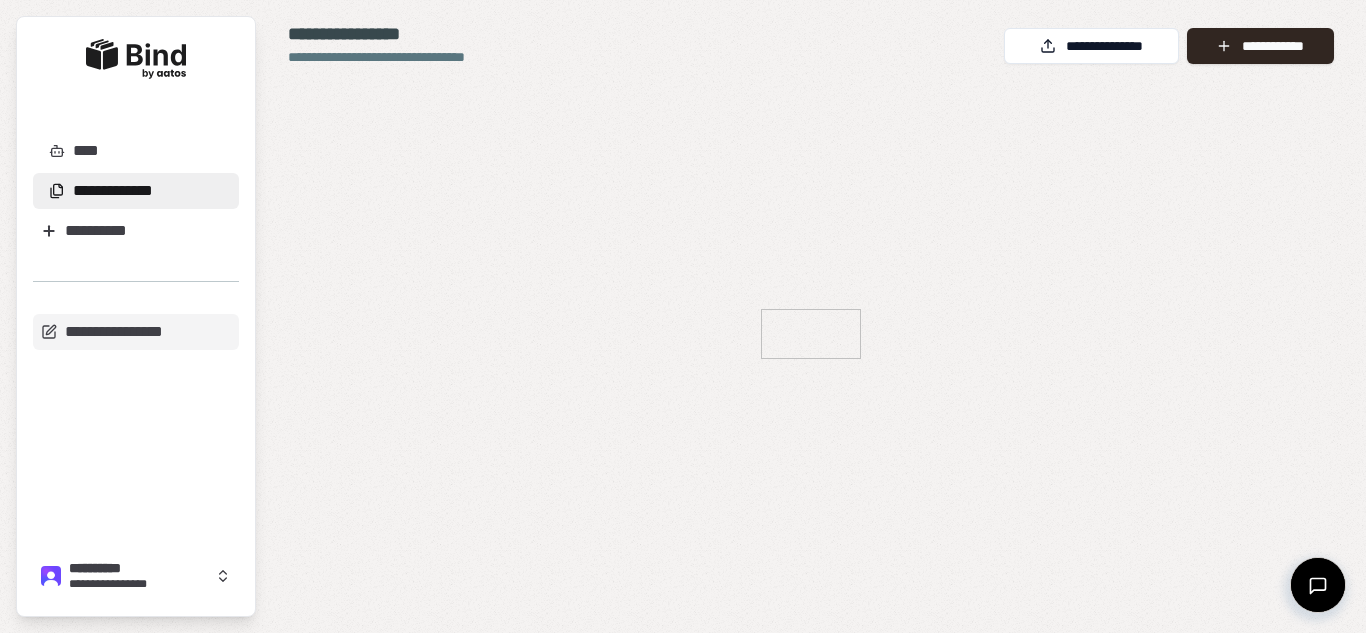 scroll, scrollTop: 0, scrollLeft: 0, axis: both 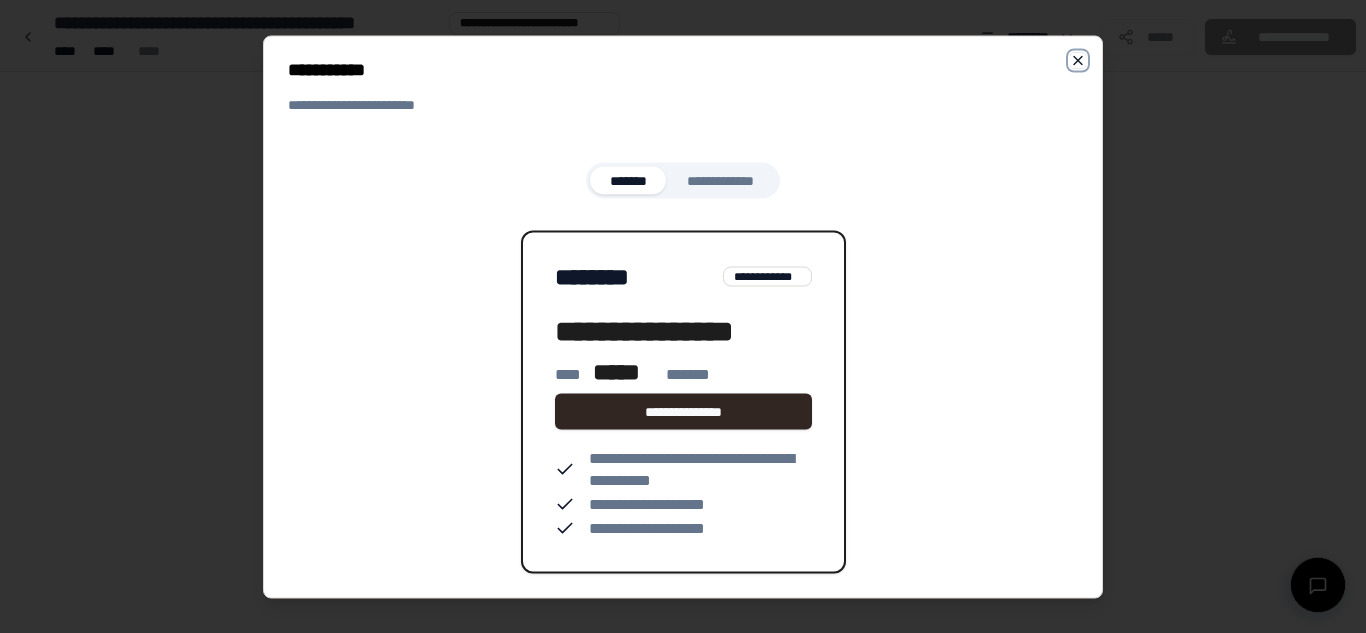 click 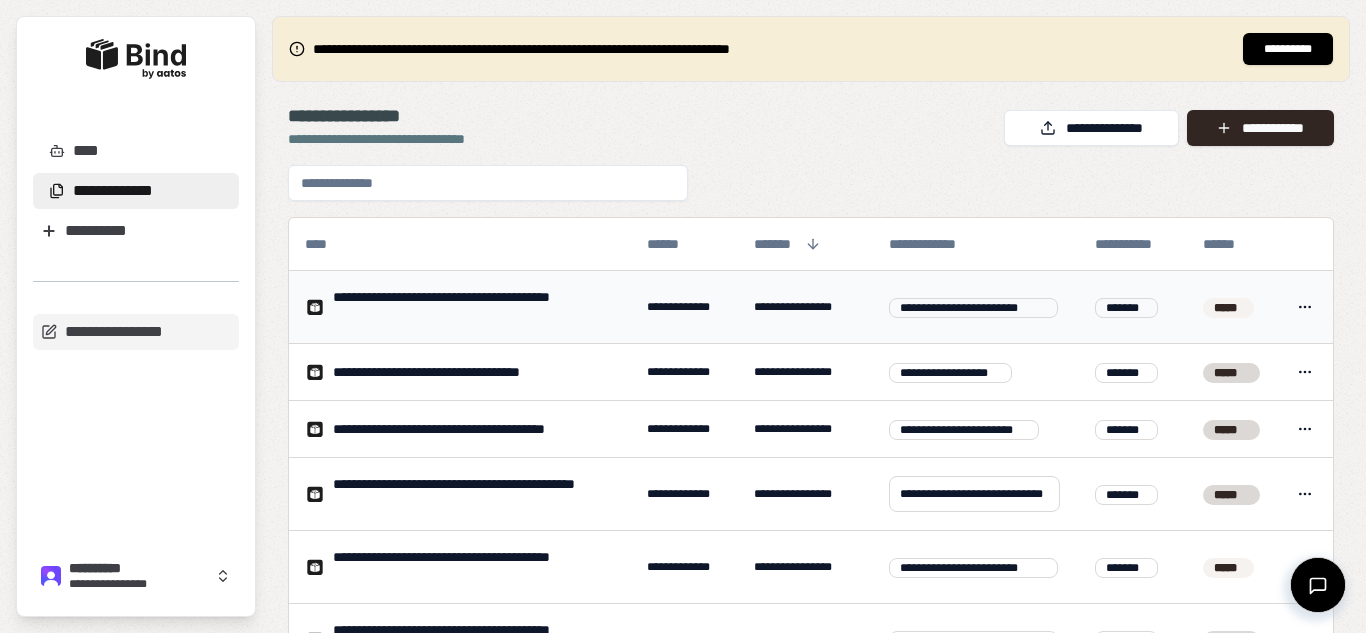 click on "**********" at bounding box center [471, 307] 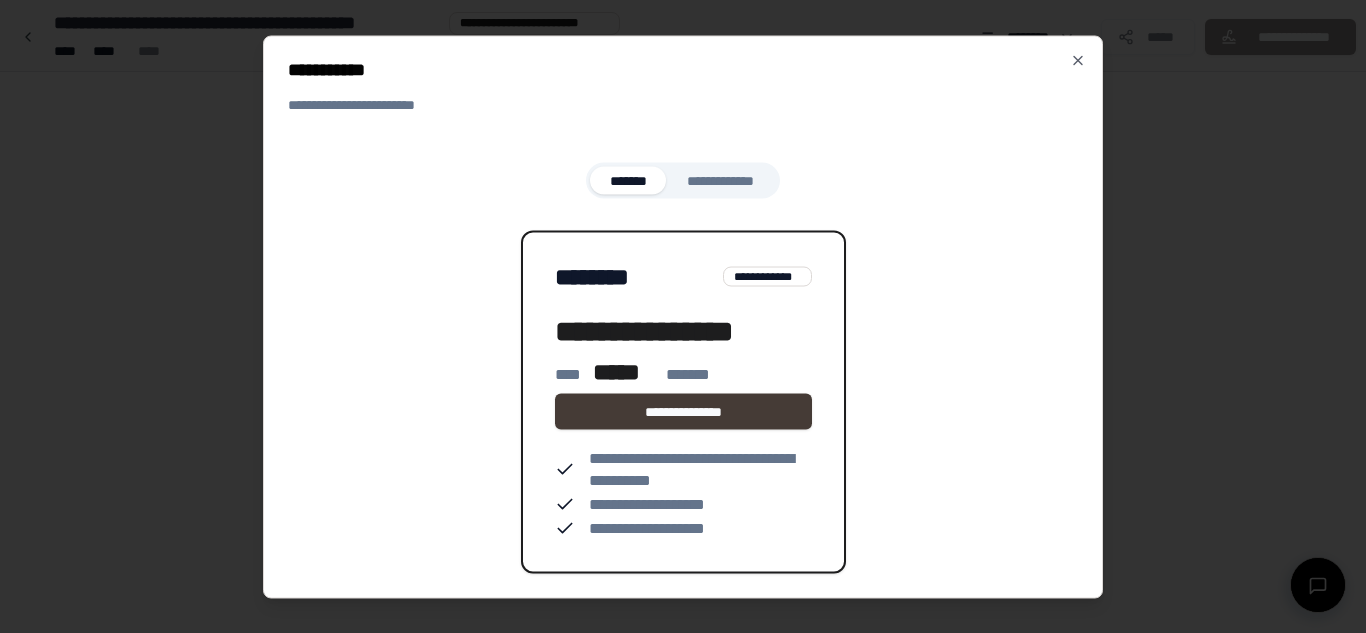 click on "**********" at bounding box center (683, 411) 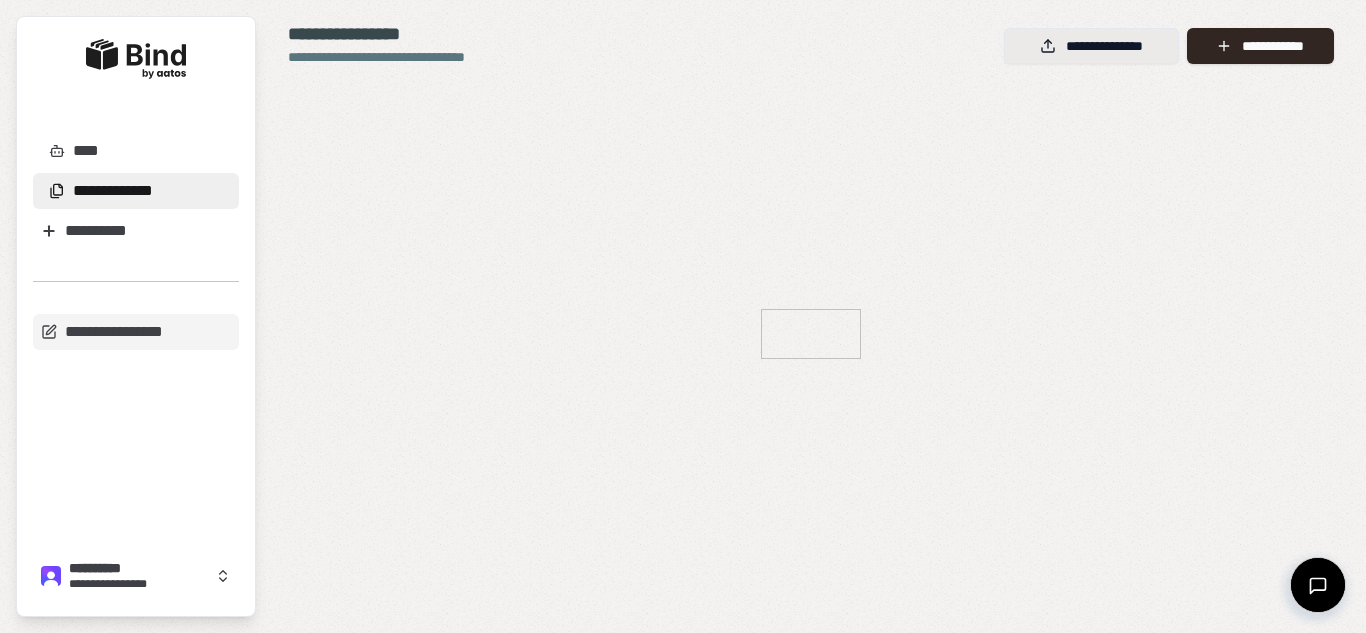 scroll, scrollTop: 0, scrollLeft: 0, axis: both 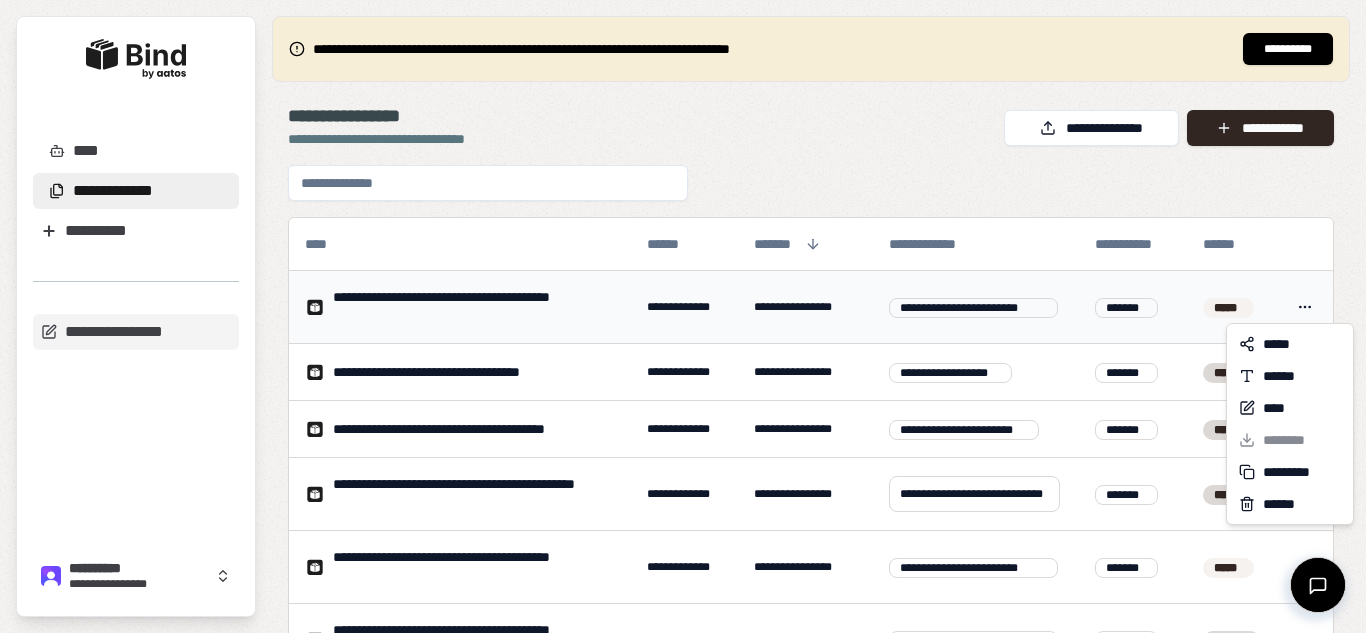 click on "**********" at bounding box center [683, 316] 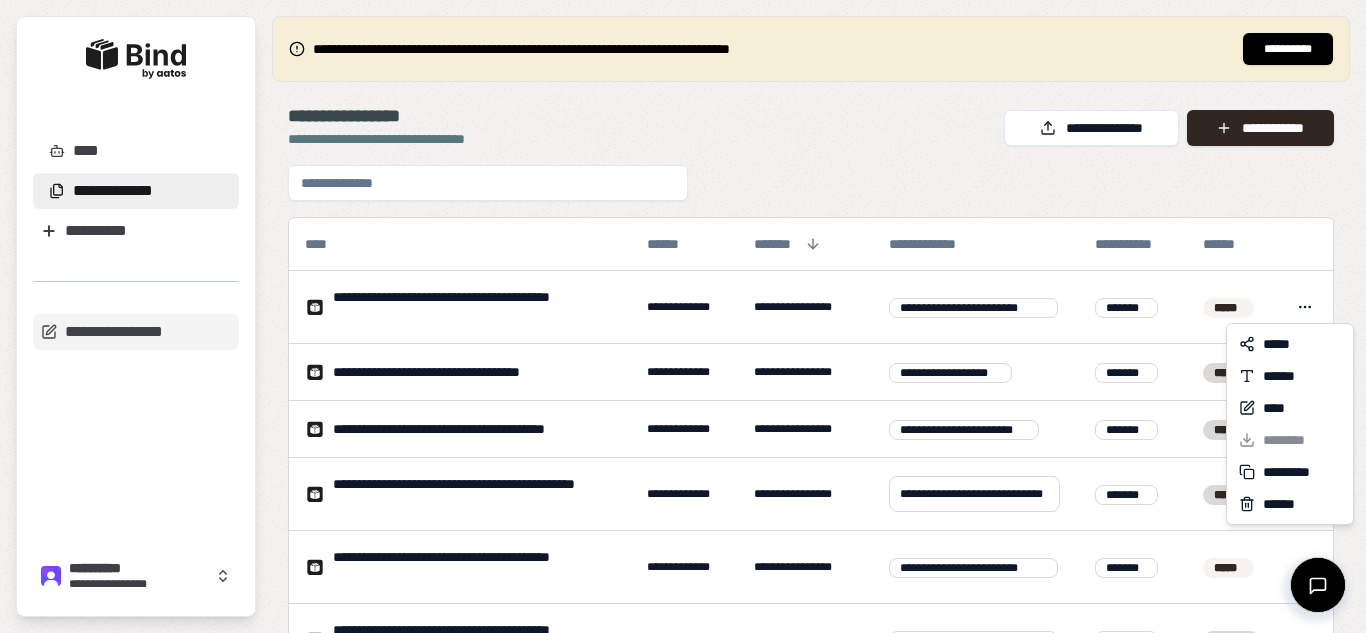 click on "**********" at bounding box center (683, 316) 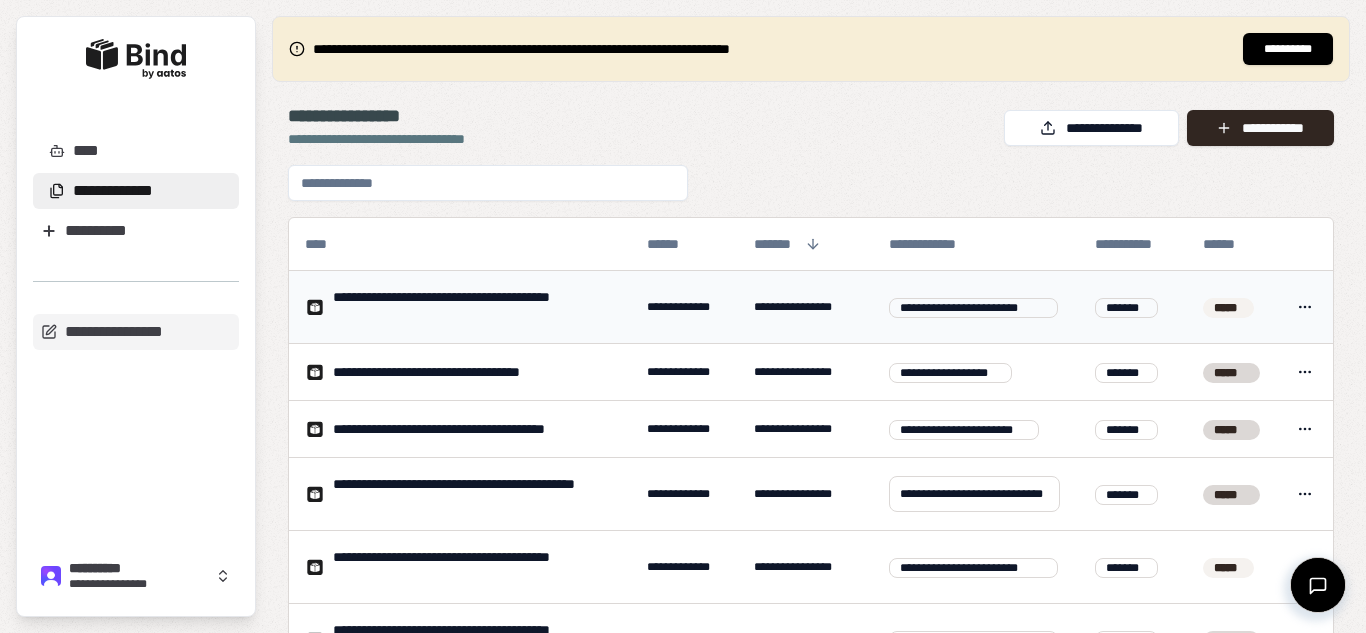 click on "**********" at bounding box center [460, 307] 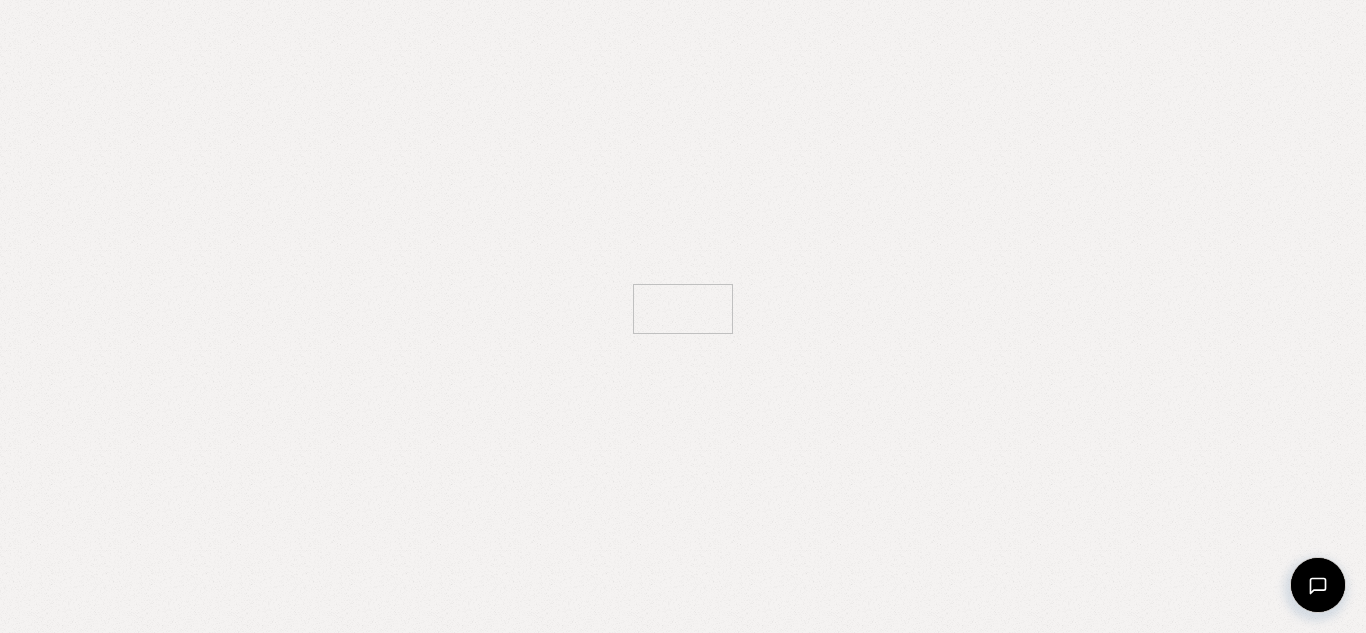 click at bounding box center (683, 316) 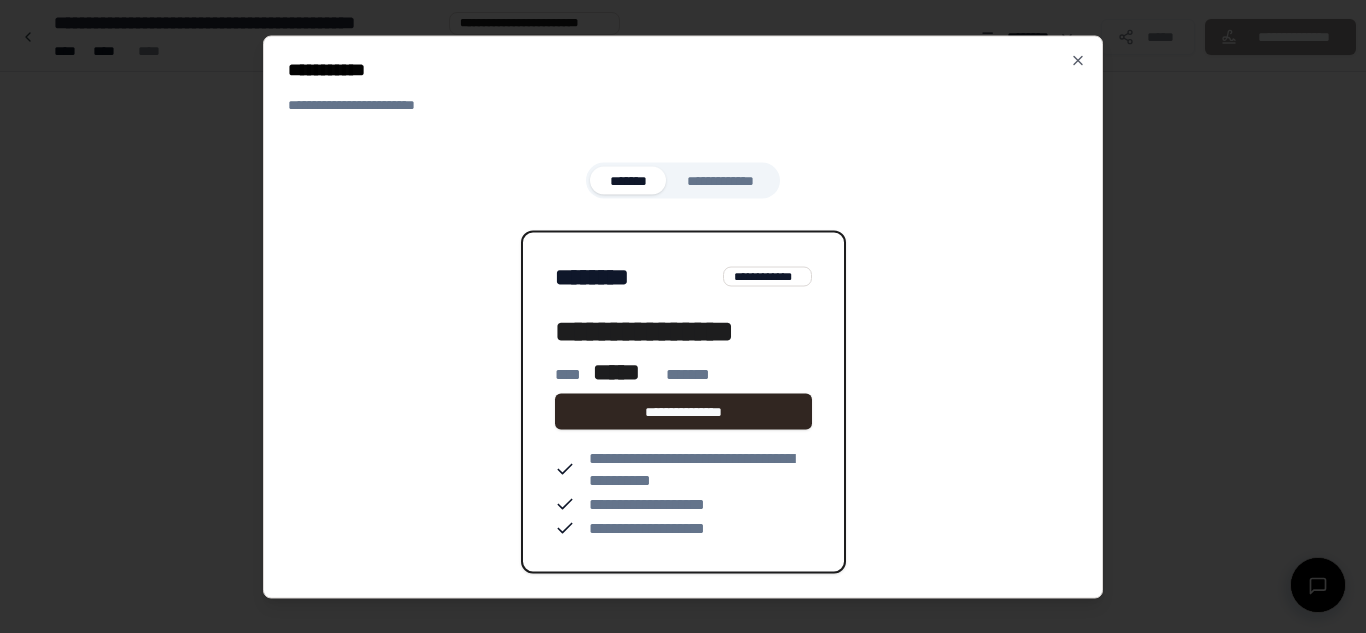 click on "**********" at bounding box center [683, 316] 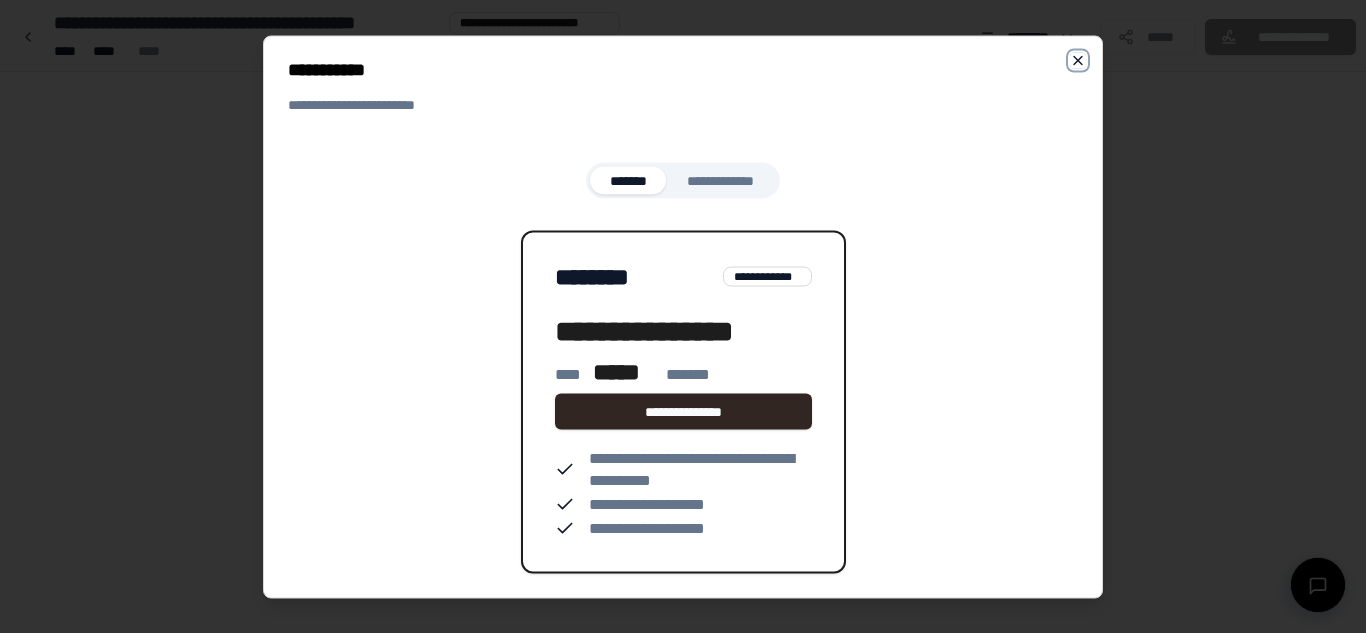 click 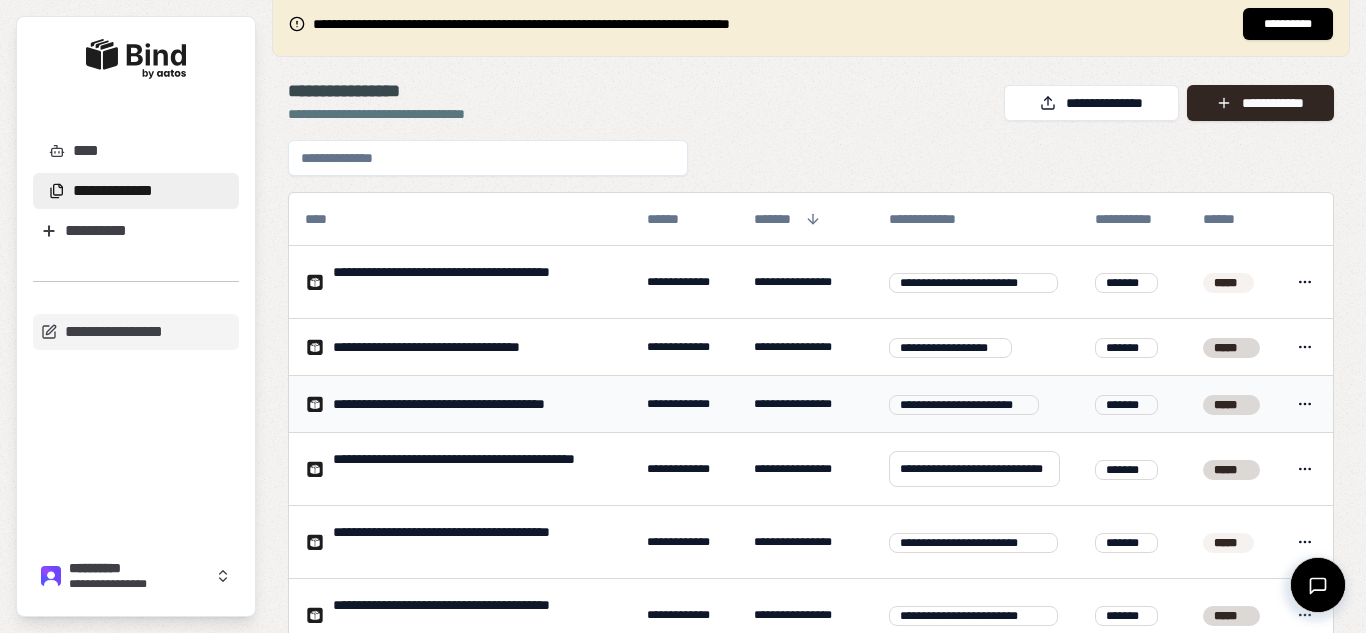 scroll, scrollTop: 0, scrollLeft: 0, axis: both 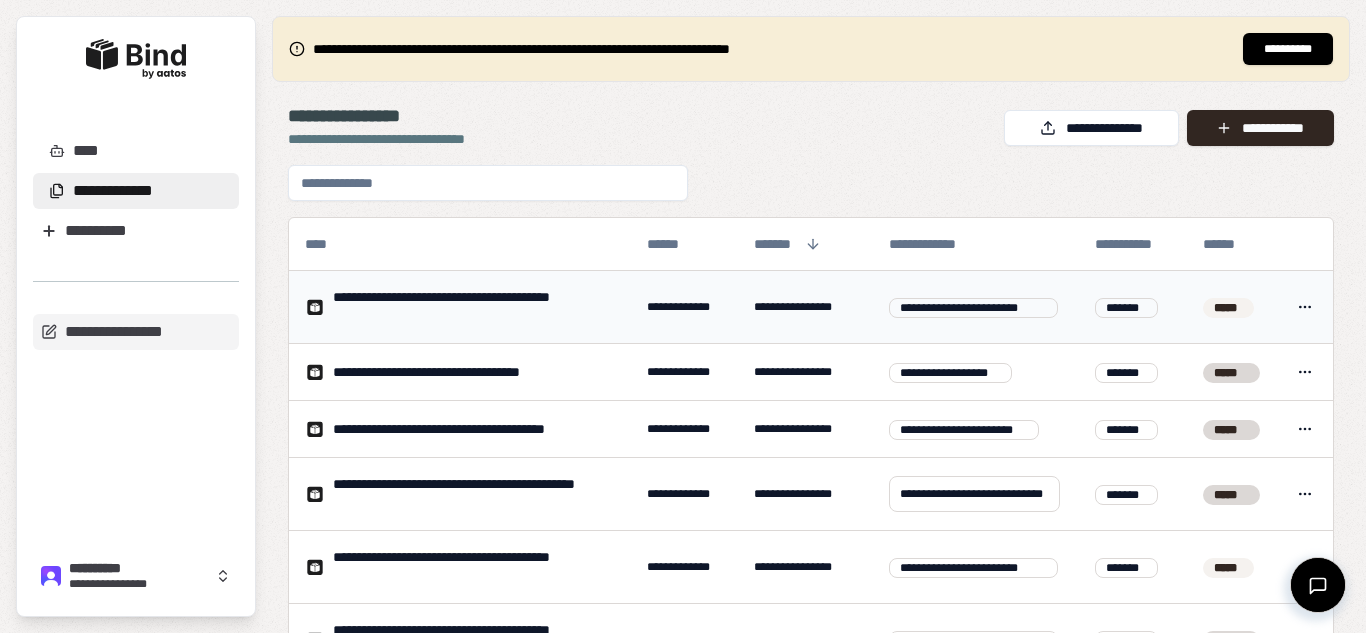 click on "**********" at bounding box center [973, 308] 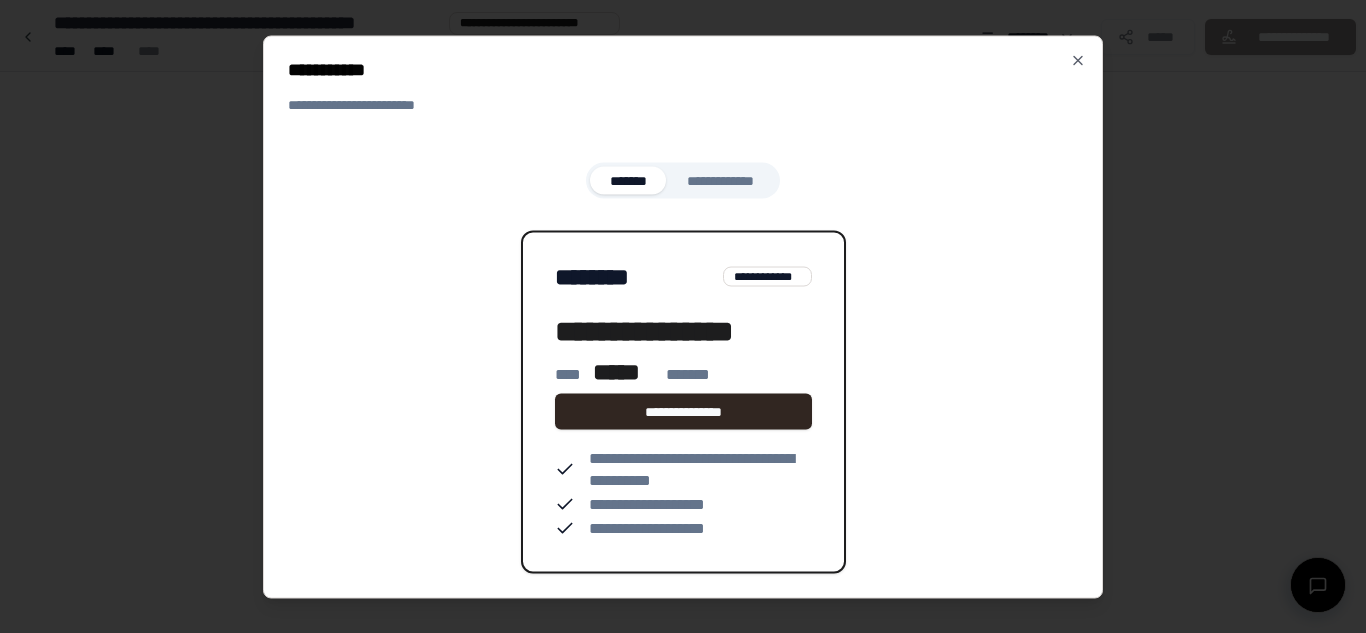 click on "**********" at bounding box center [767, 276] 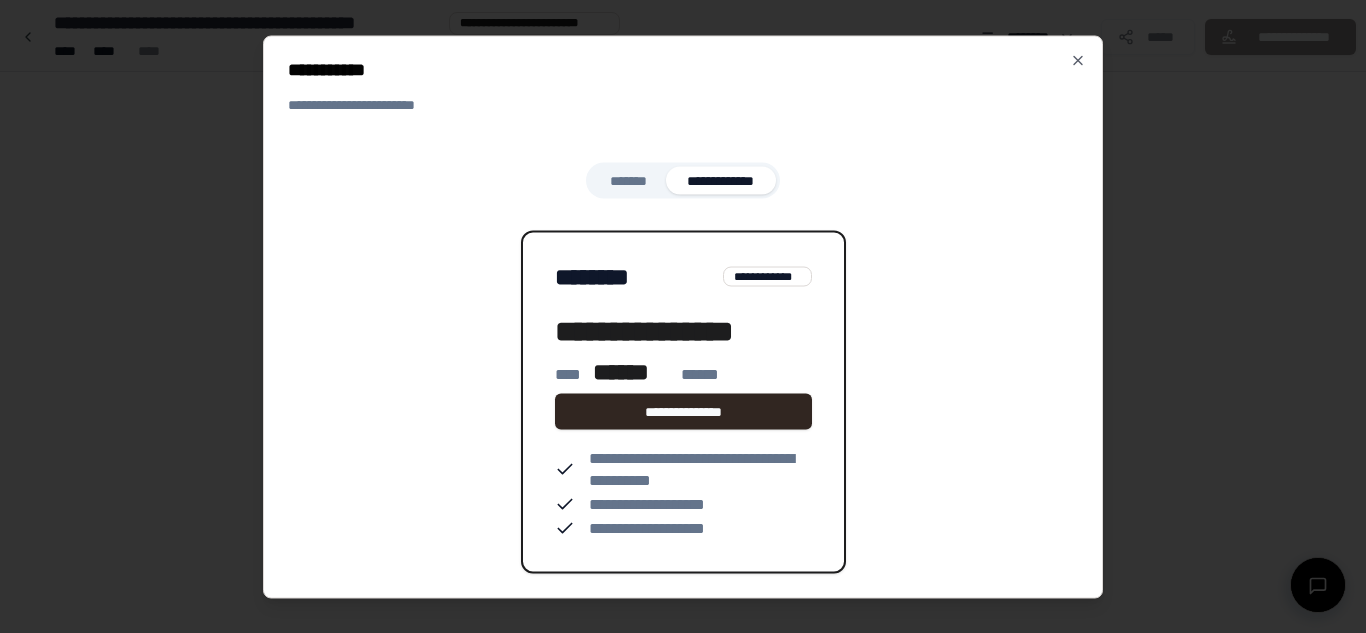click on "*******" at bounding box center (628, 180) 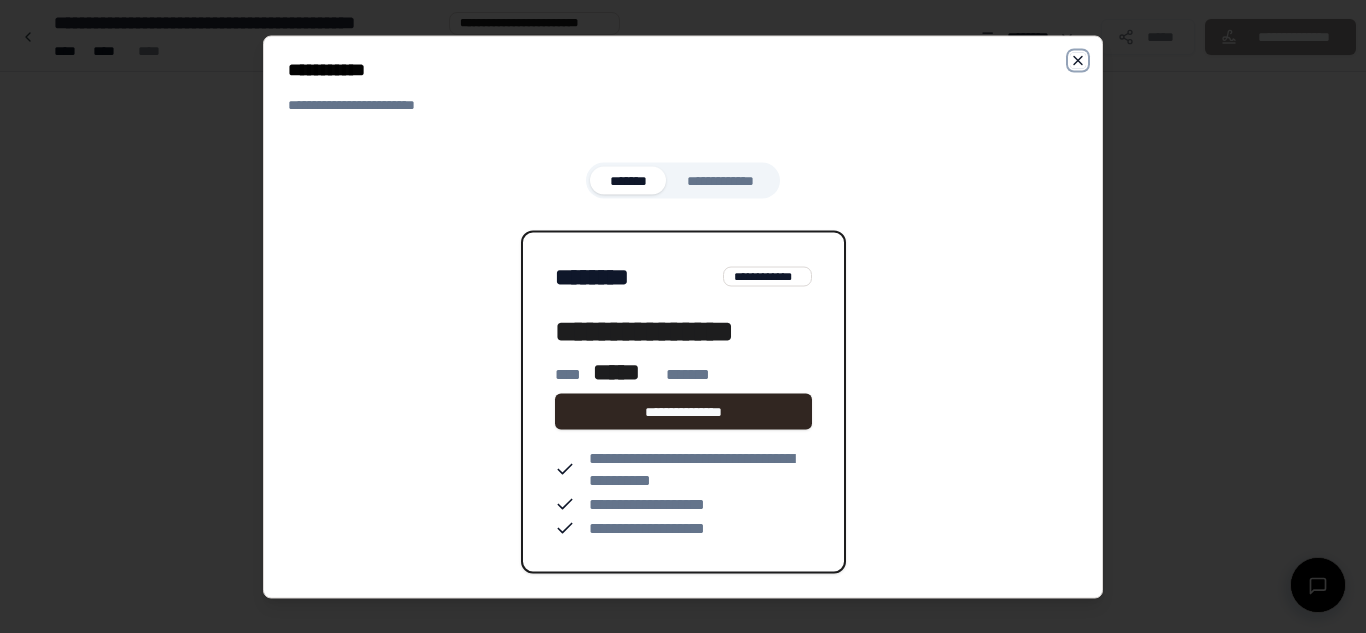 click 